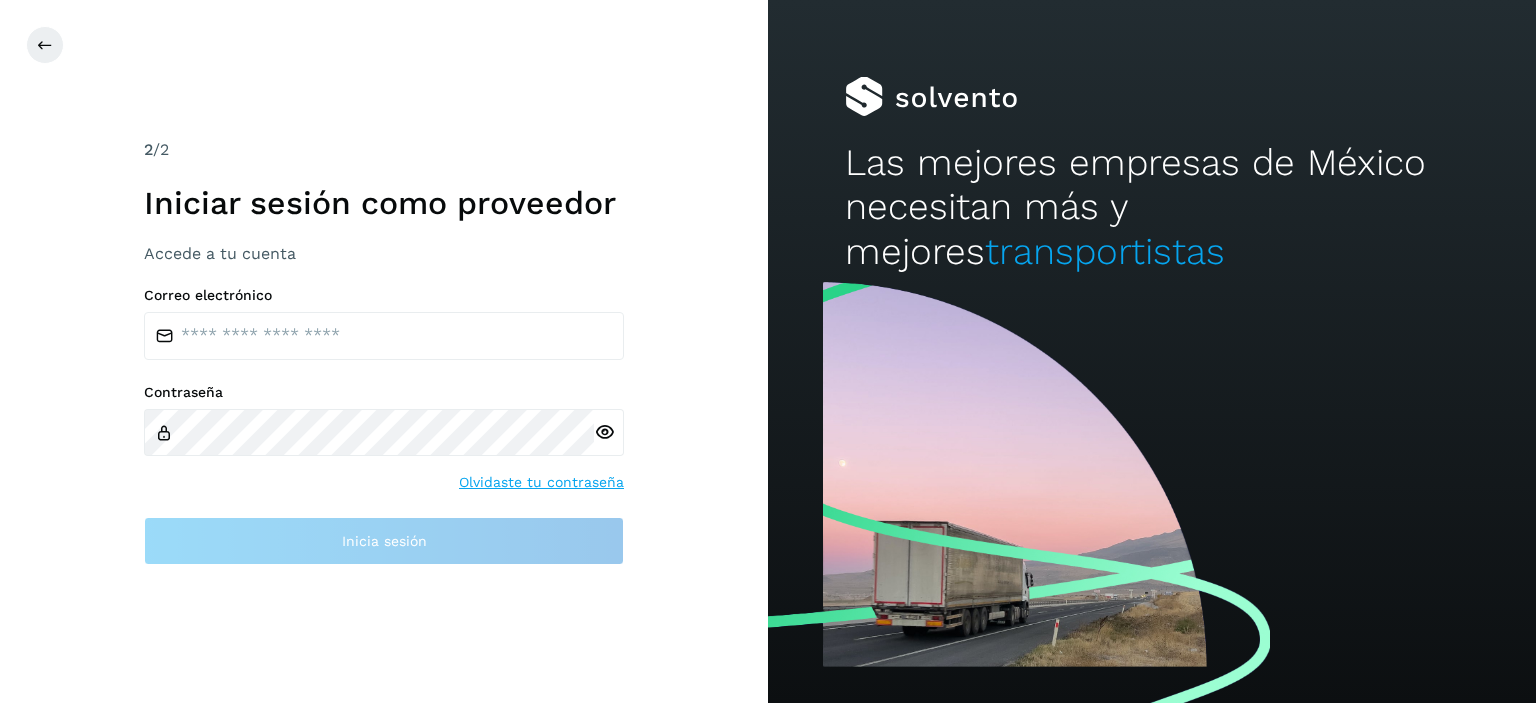 scroll, scrollTop: 0, scrollLeft: 0, axis: both 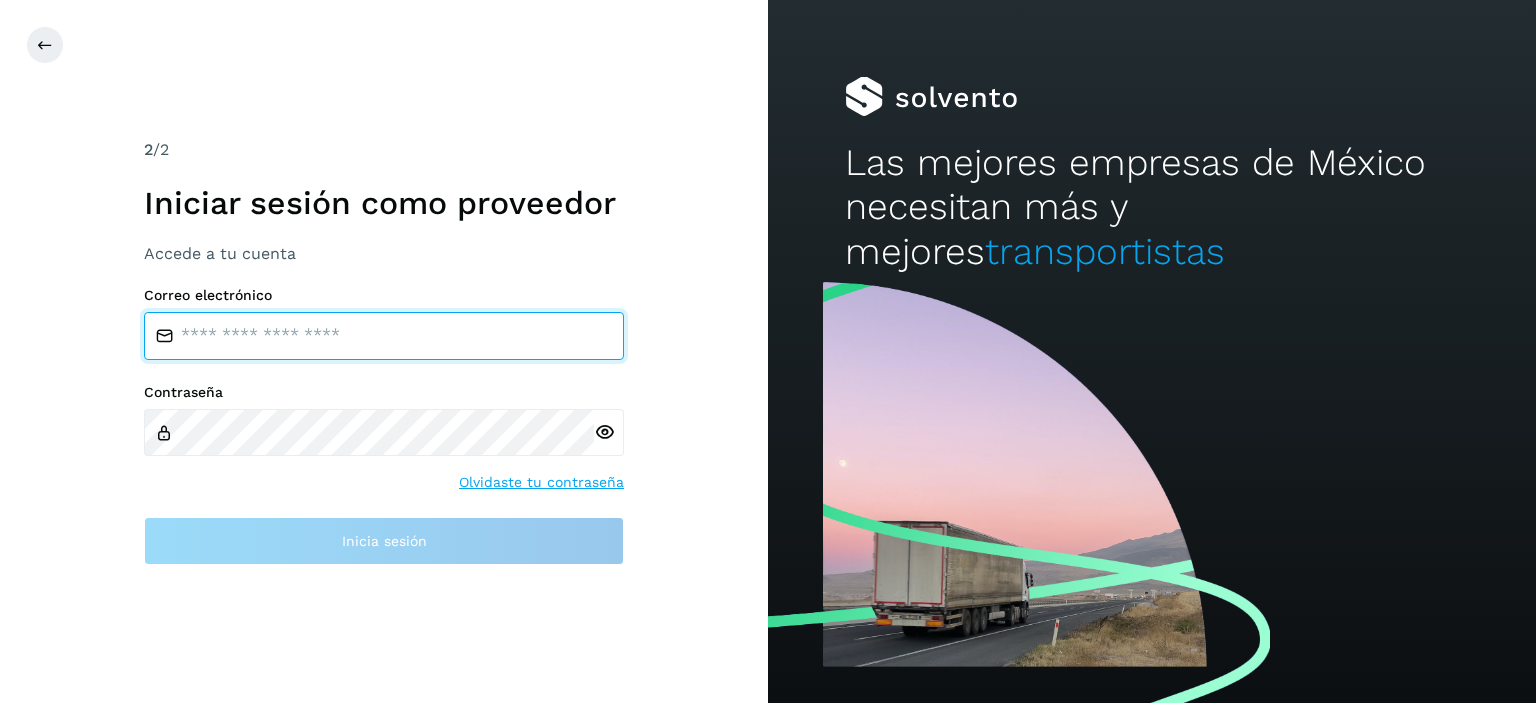 click at bounding box center [384, 336] 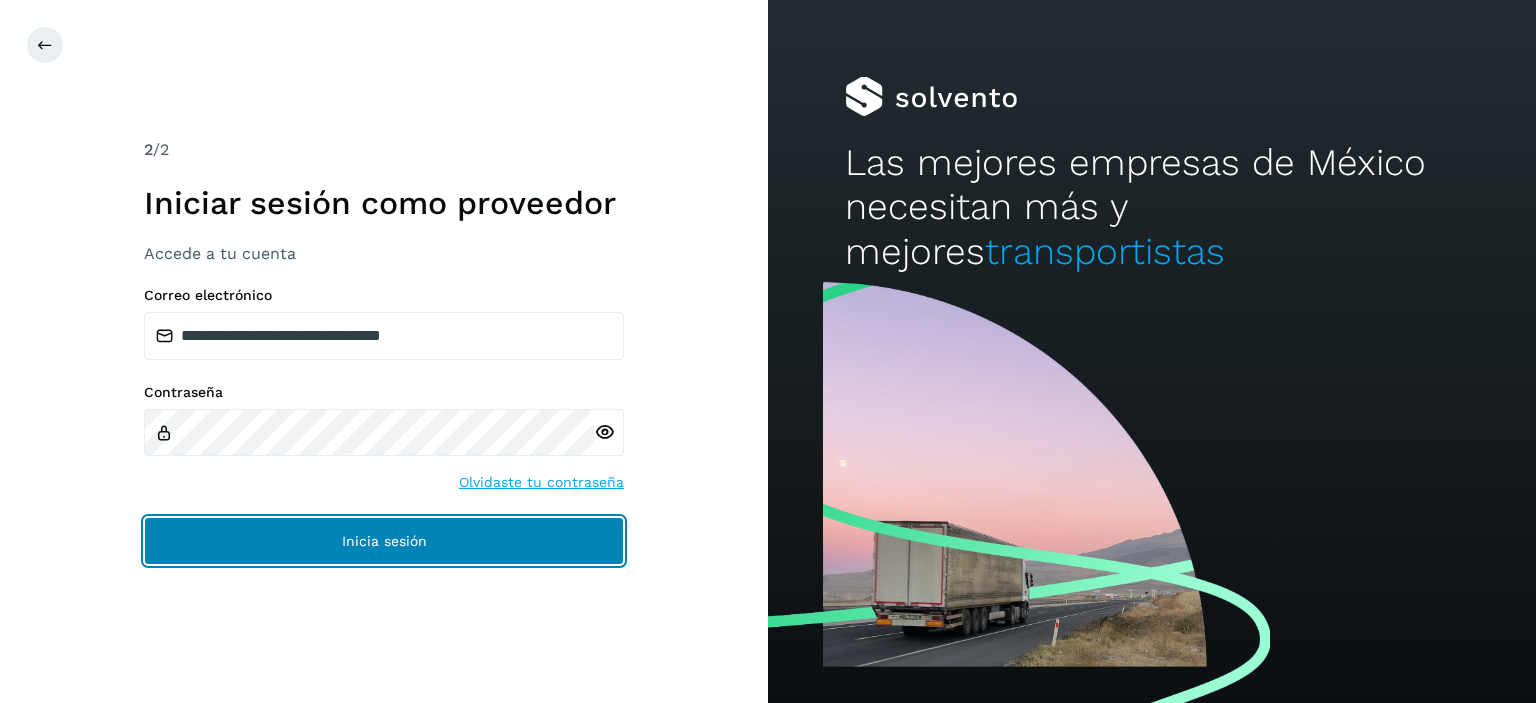 click on "Inicia sesión" 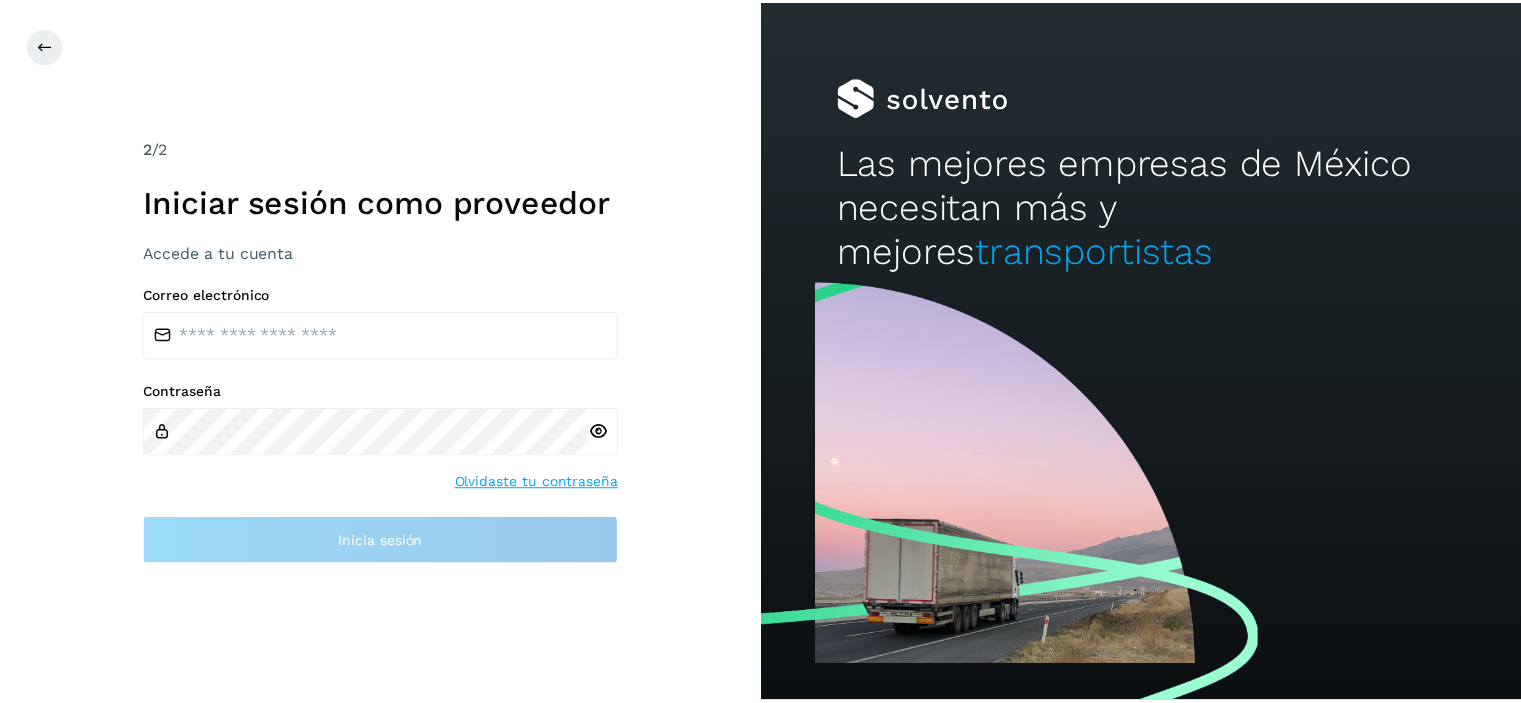 scroll, scrollTop: 0, scrollLeft: 0, axis: both 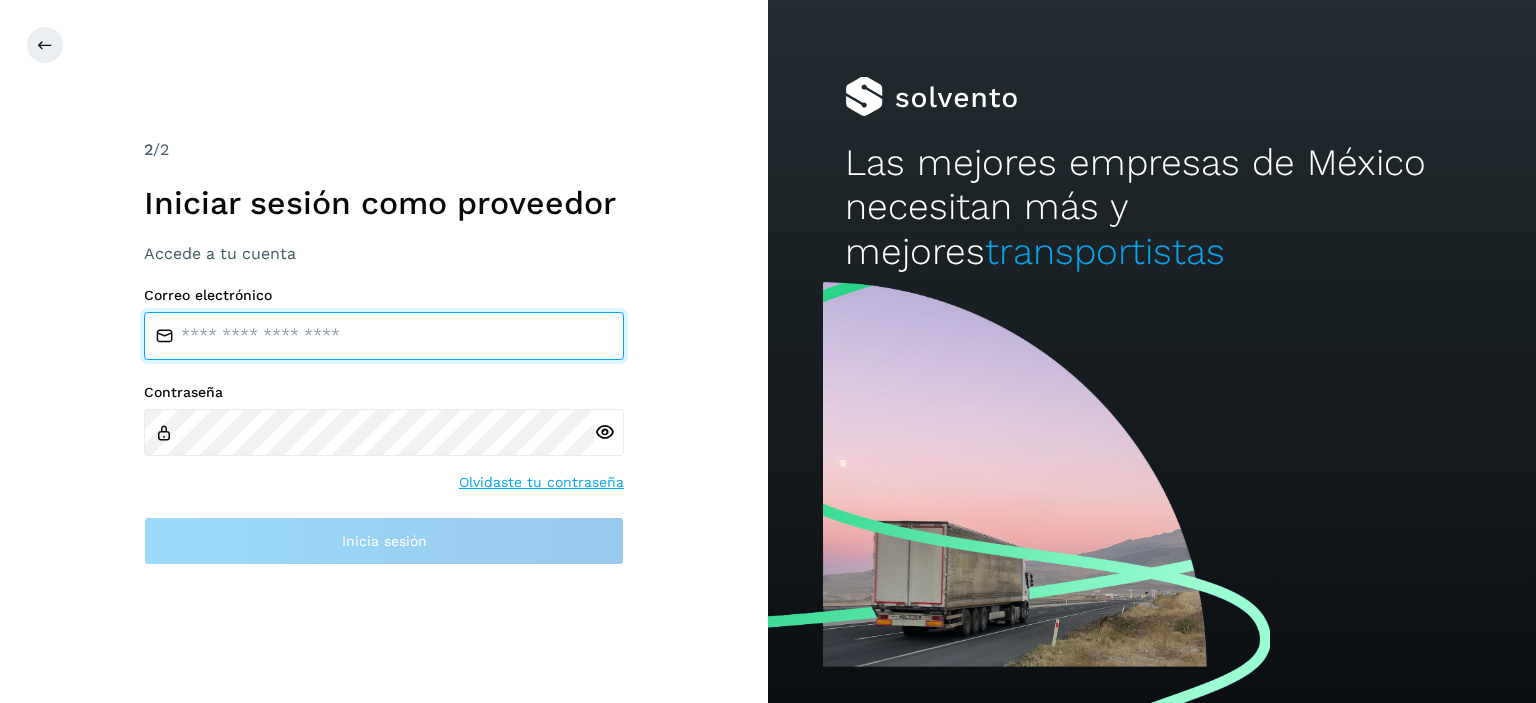 click at bounding box center [384, 336] 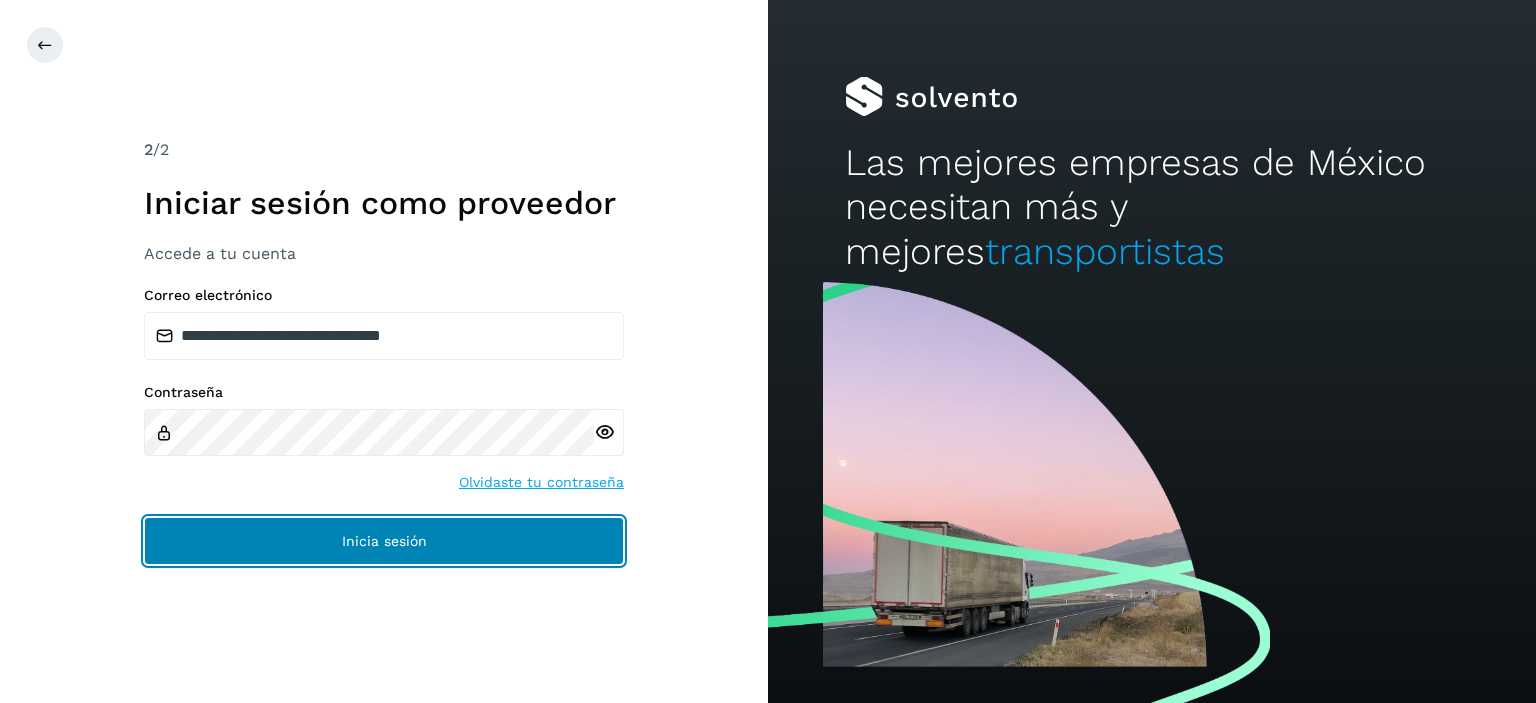 click on "Inicia sesión" 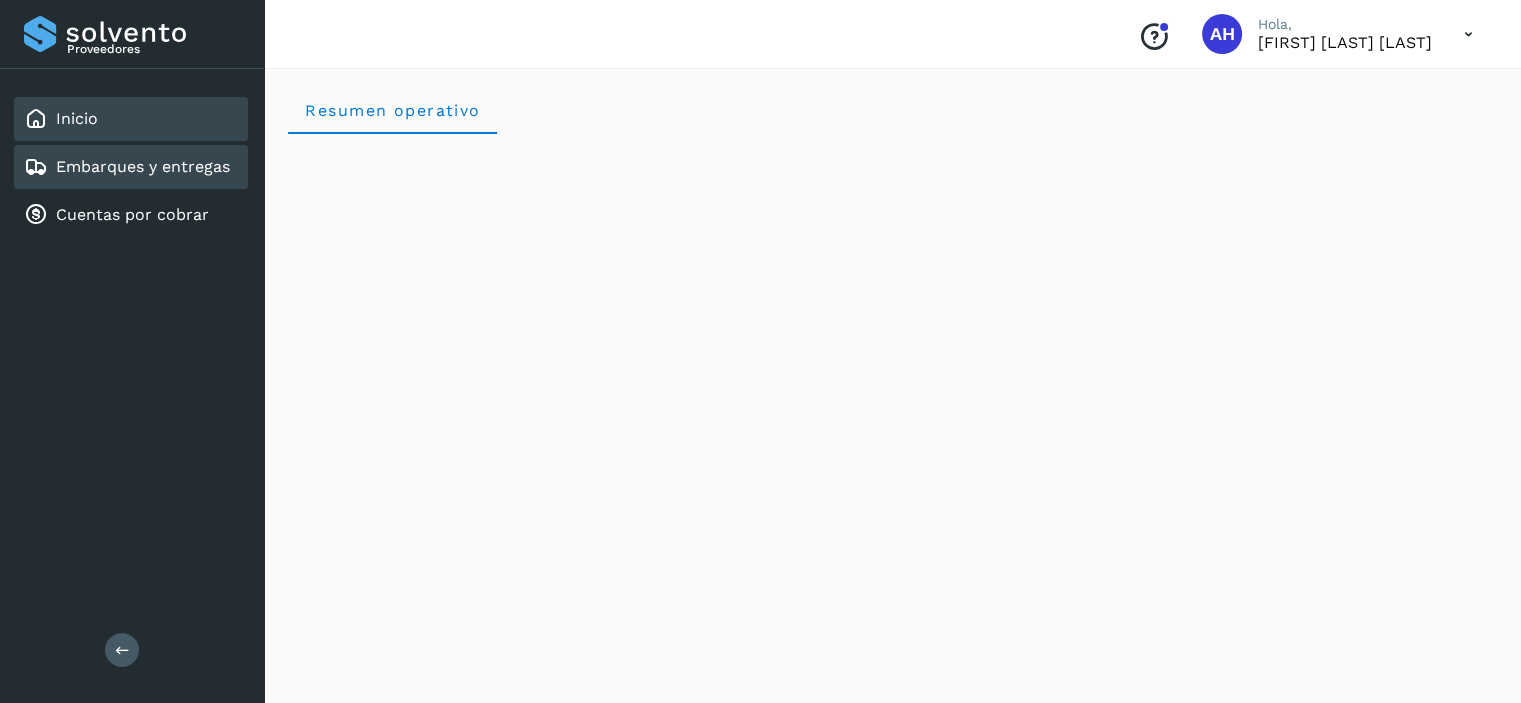 click on "Embarques y entregas" at bounding box center [143, 166] 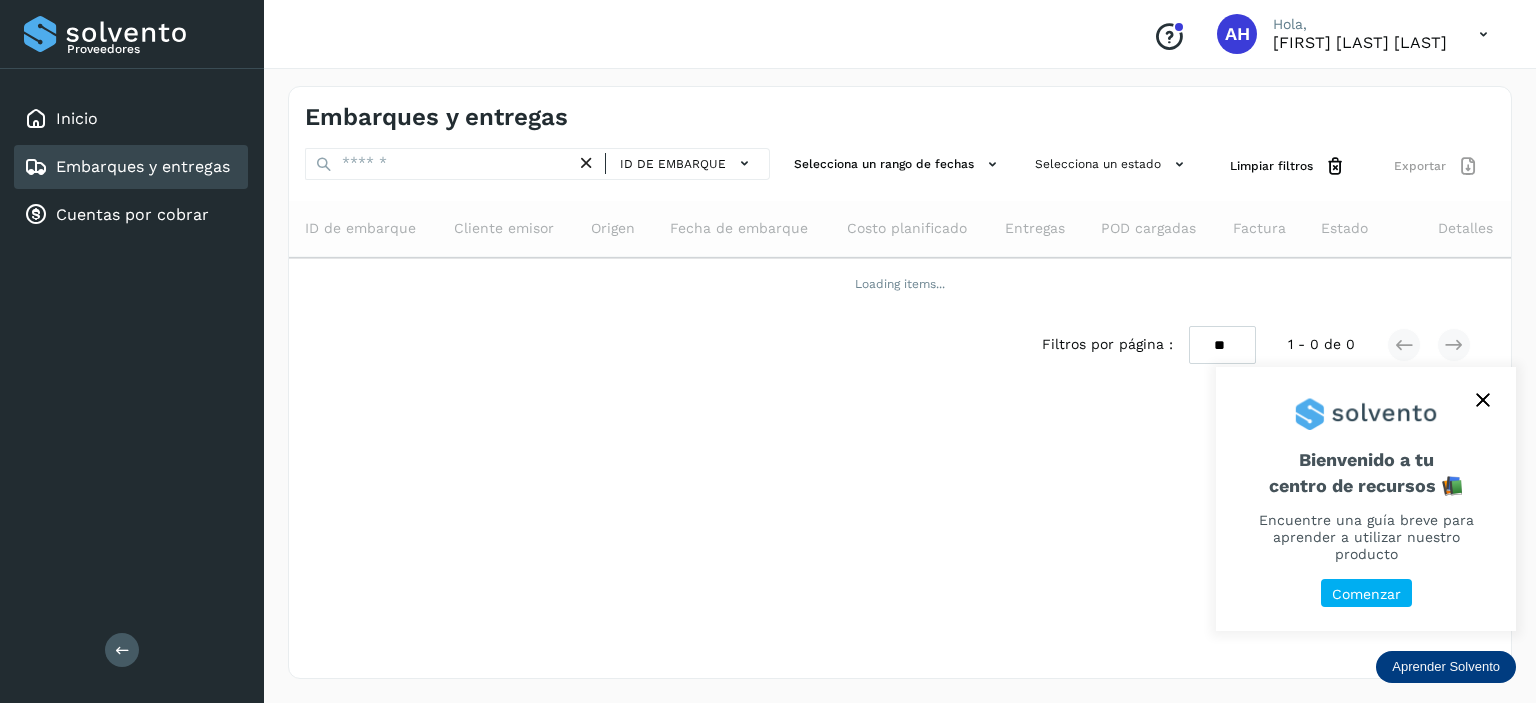 click 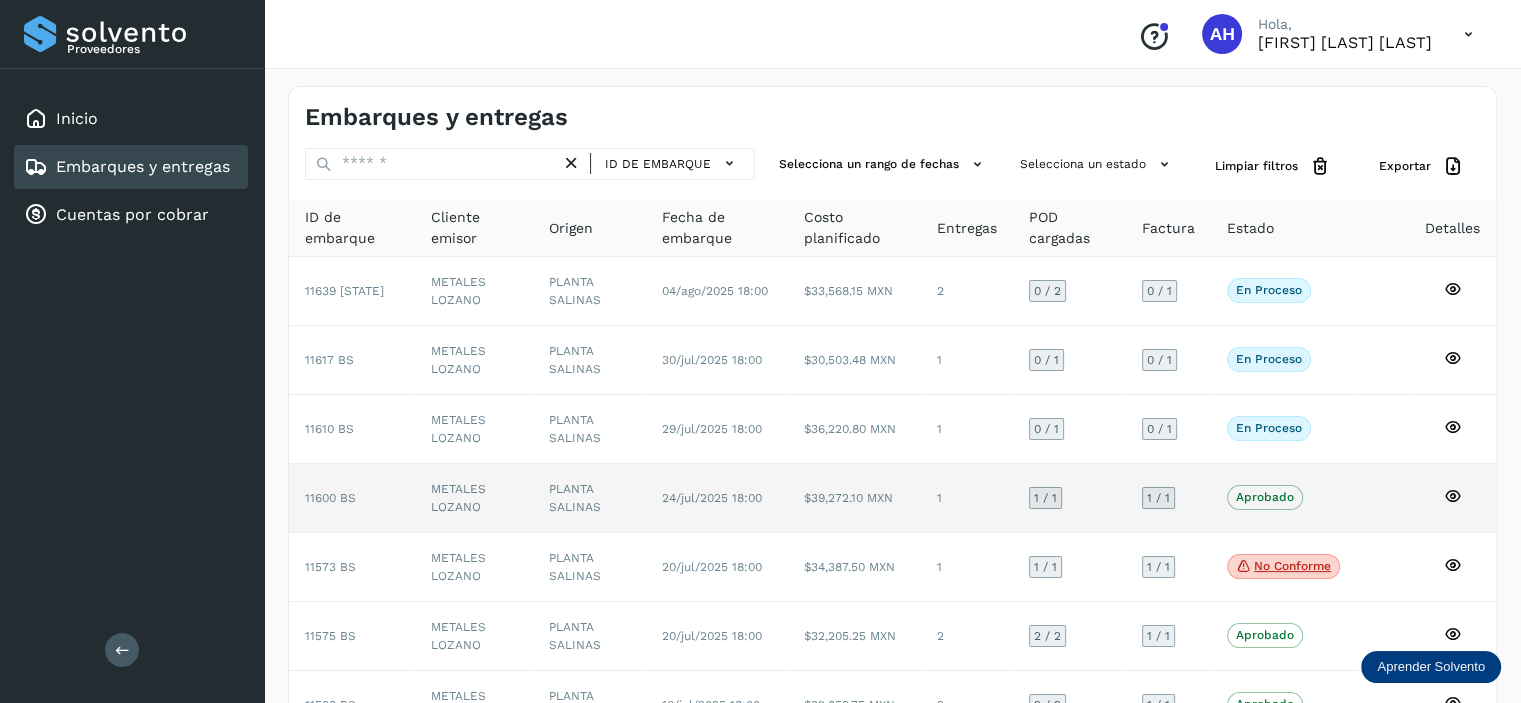 scroll, scrollTop: 100, scrollLeft: 0, axis: vertical 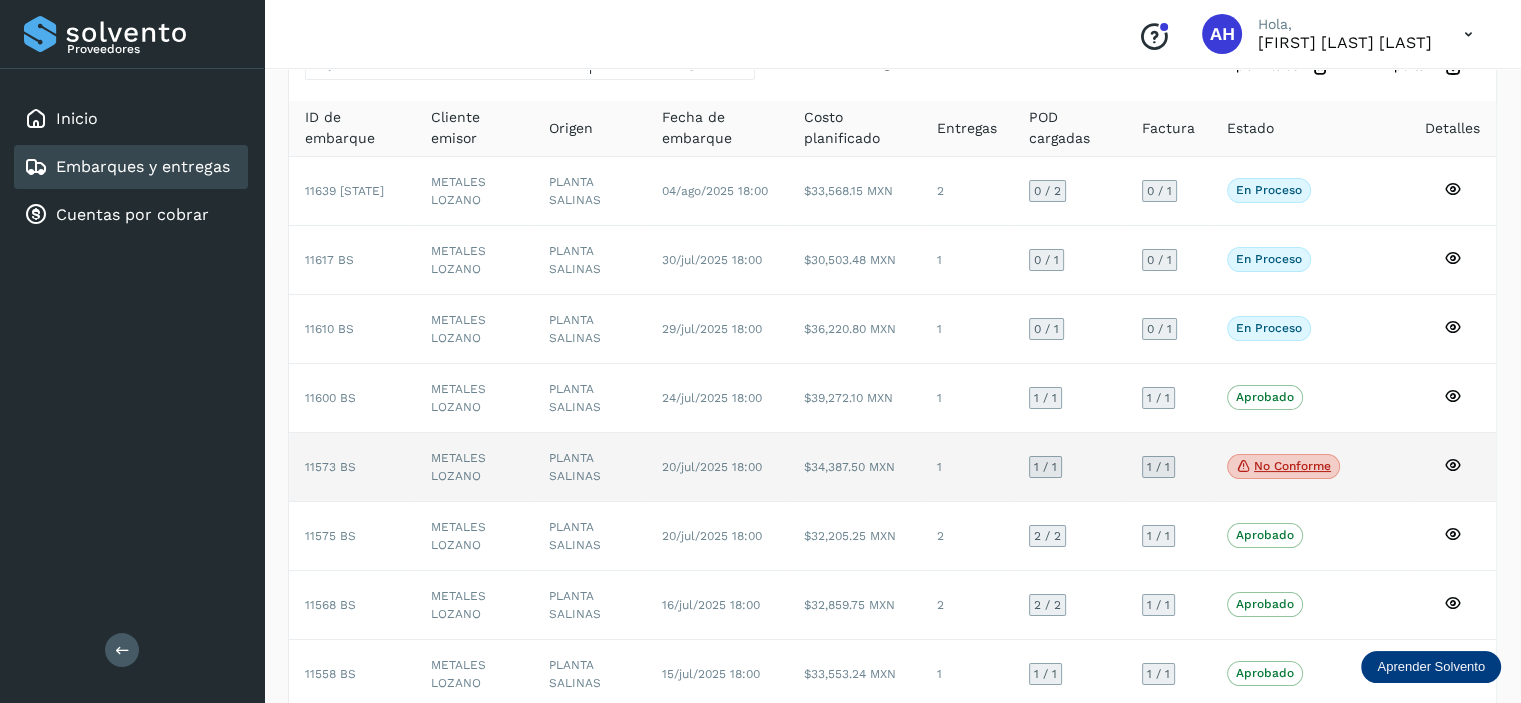 click 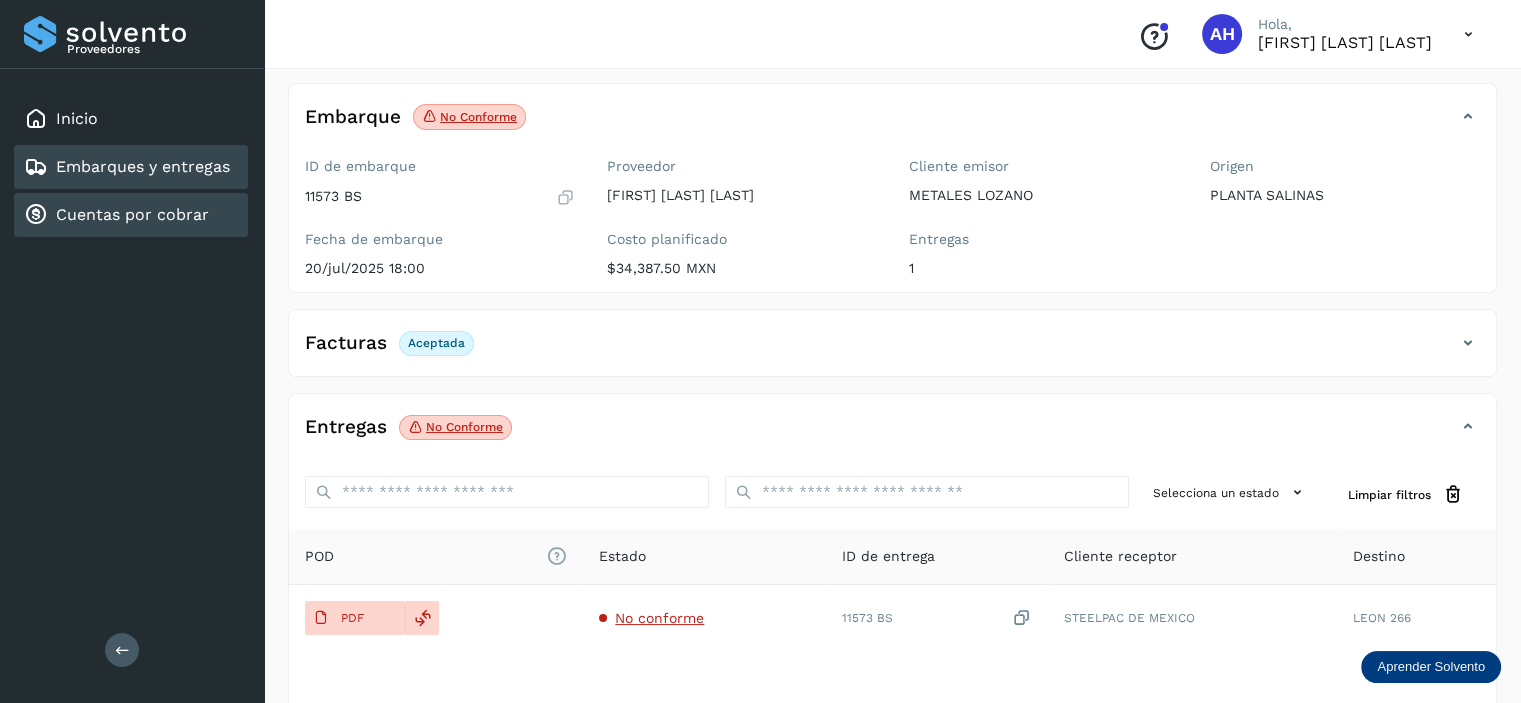 click on "Cuentas por cobrar" at bounding box center (132, 214) 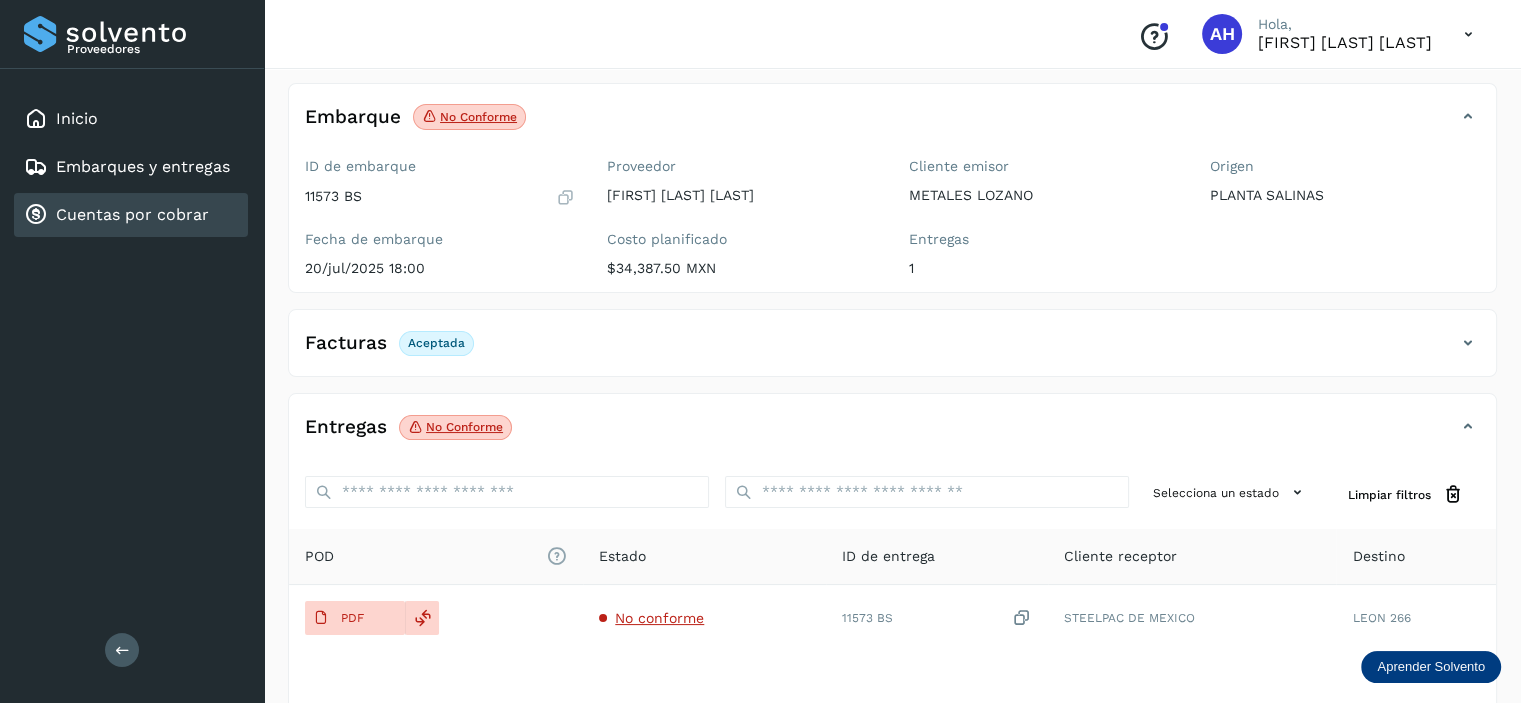 scroll, scrollTop: 0, scrollLeft: 0, axis: both 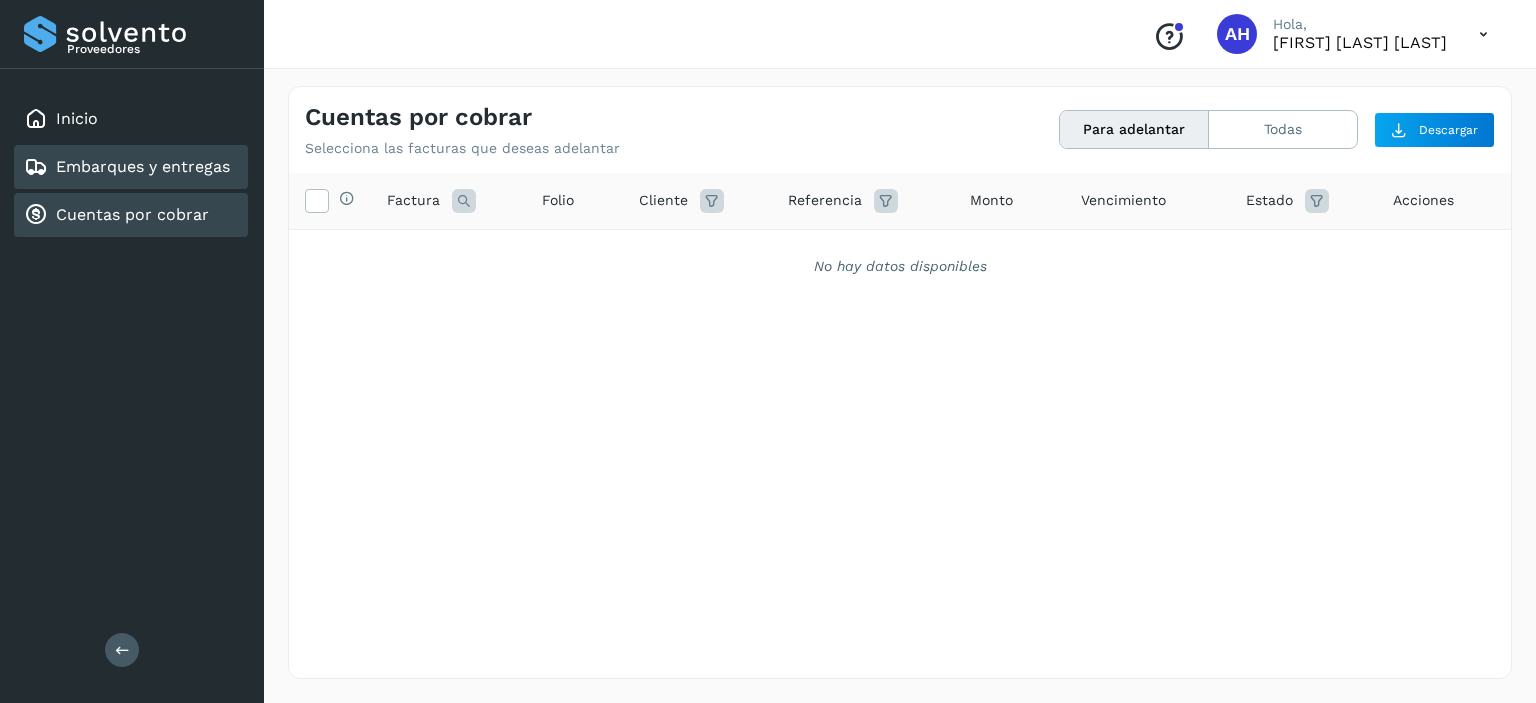 click on "Embarques y entregas" at bounding box center [143, 166] 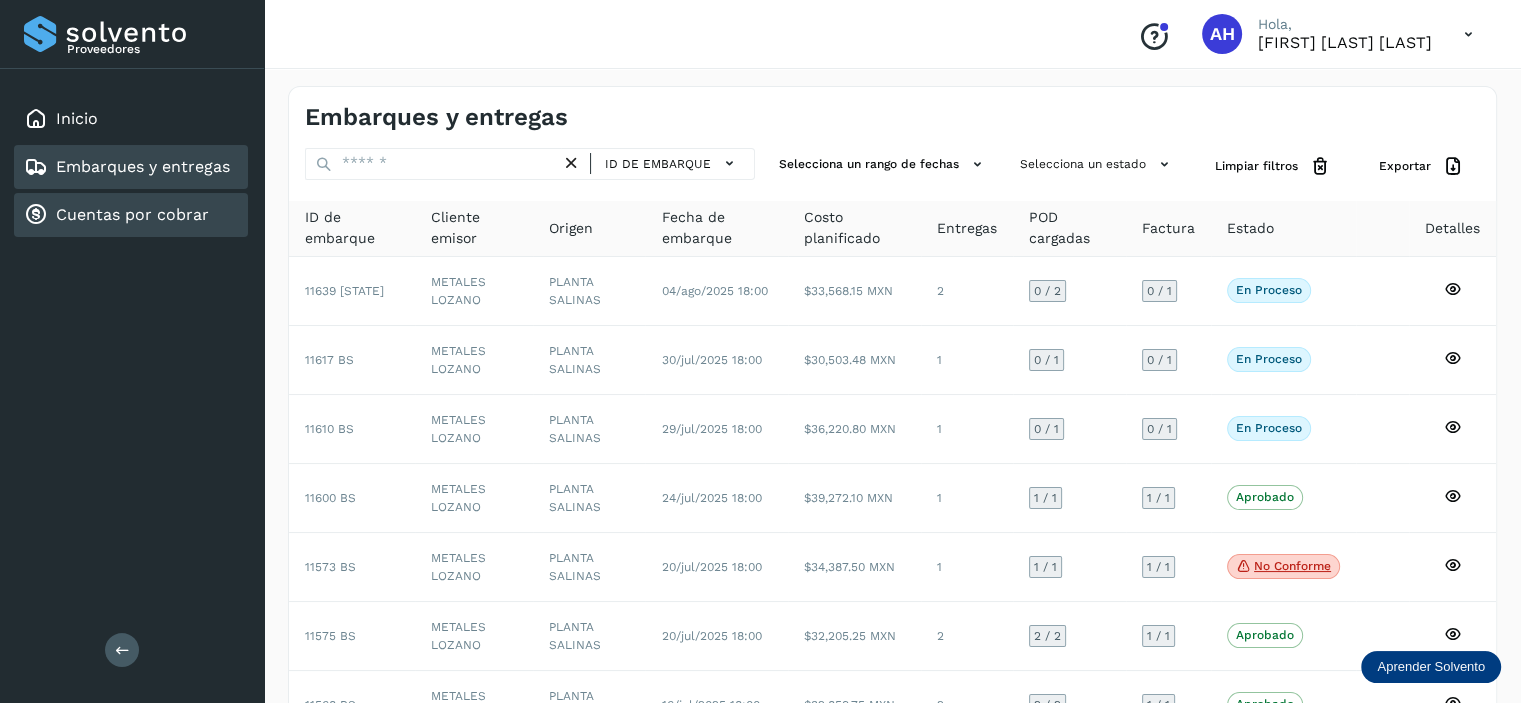 click on "Cuentas por cobrar" 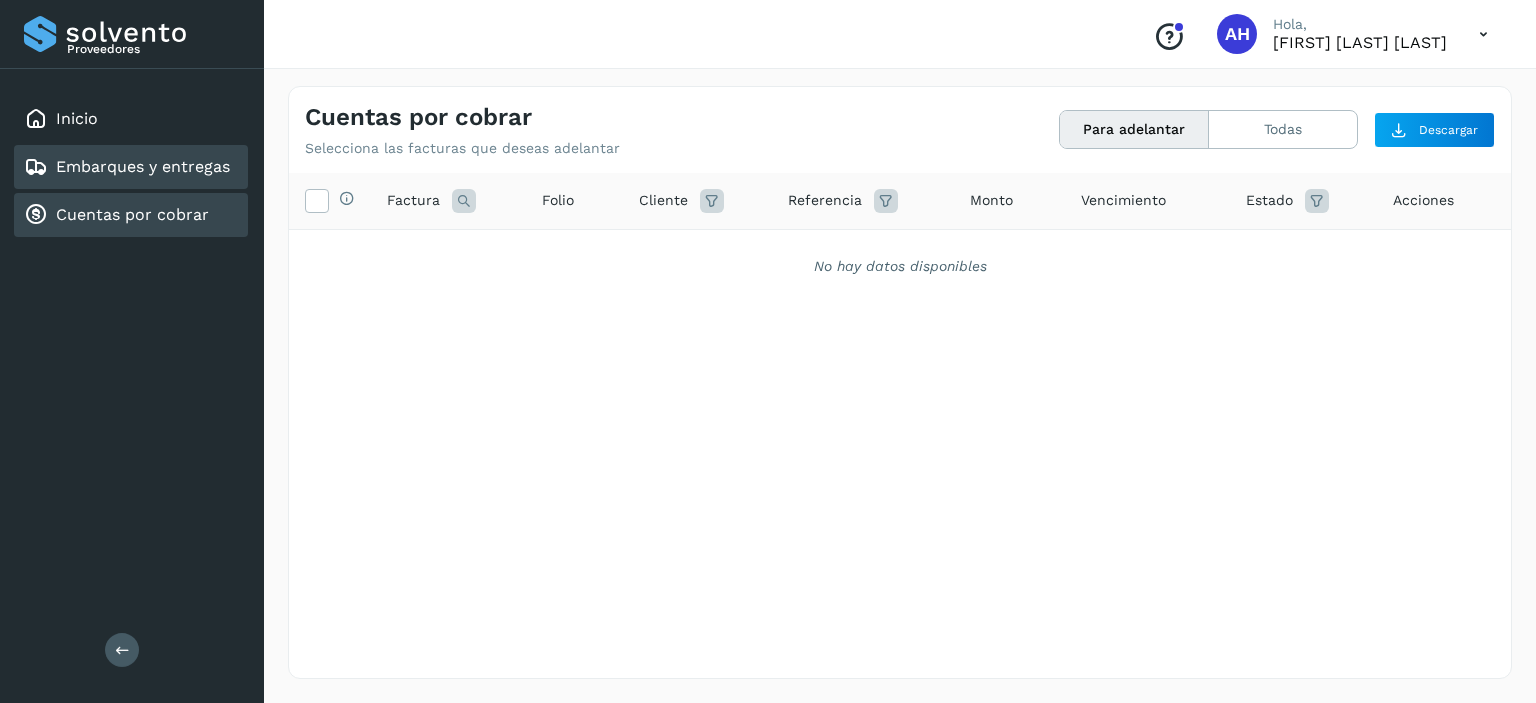 click on "Embarques y entregas" at bounding box center (143, 166) 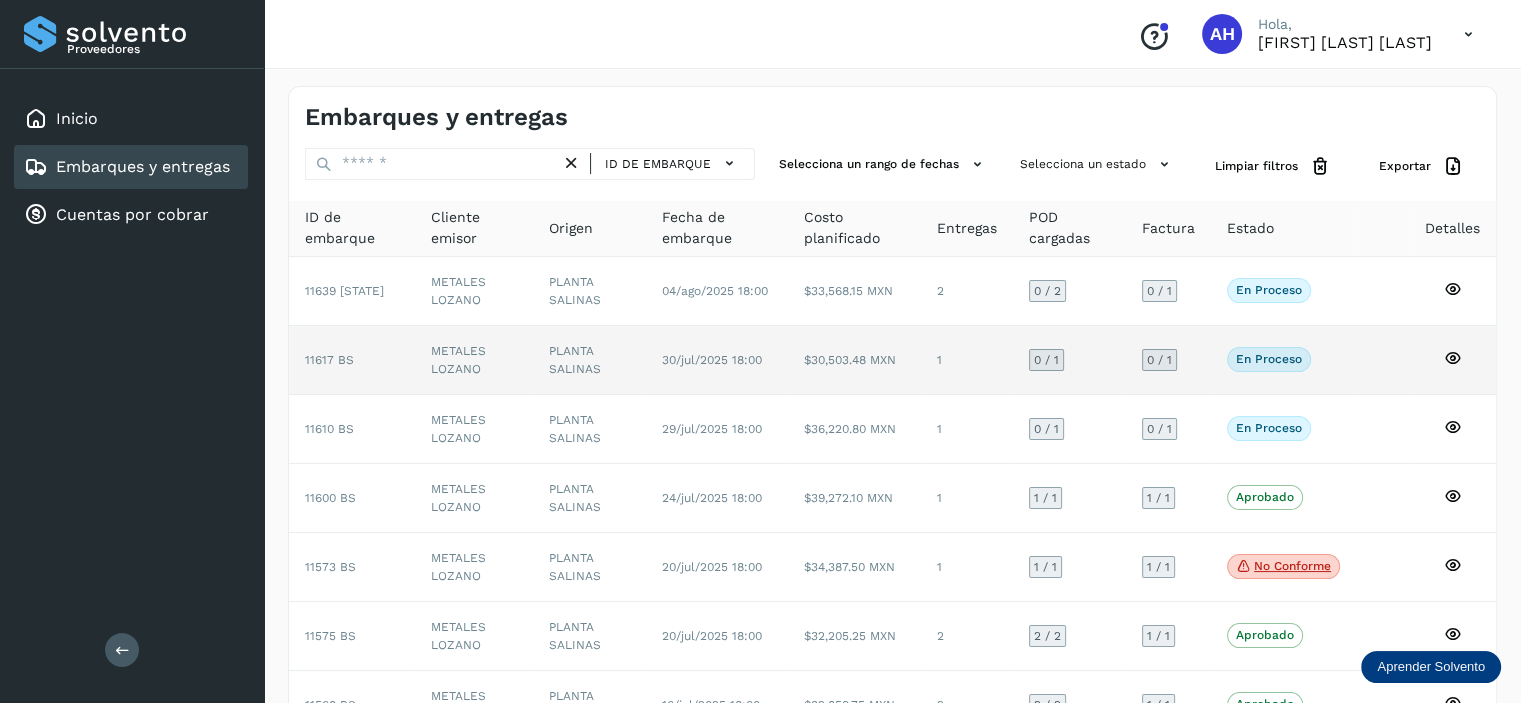click on "11617 BS" 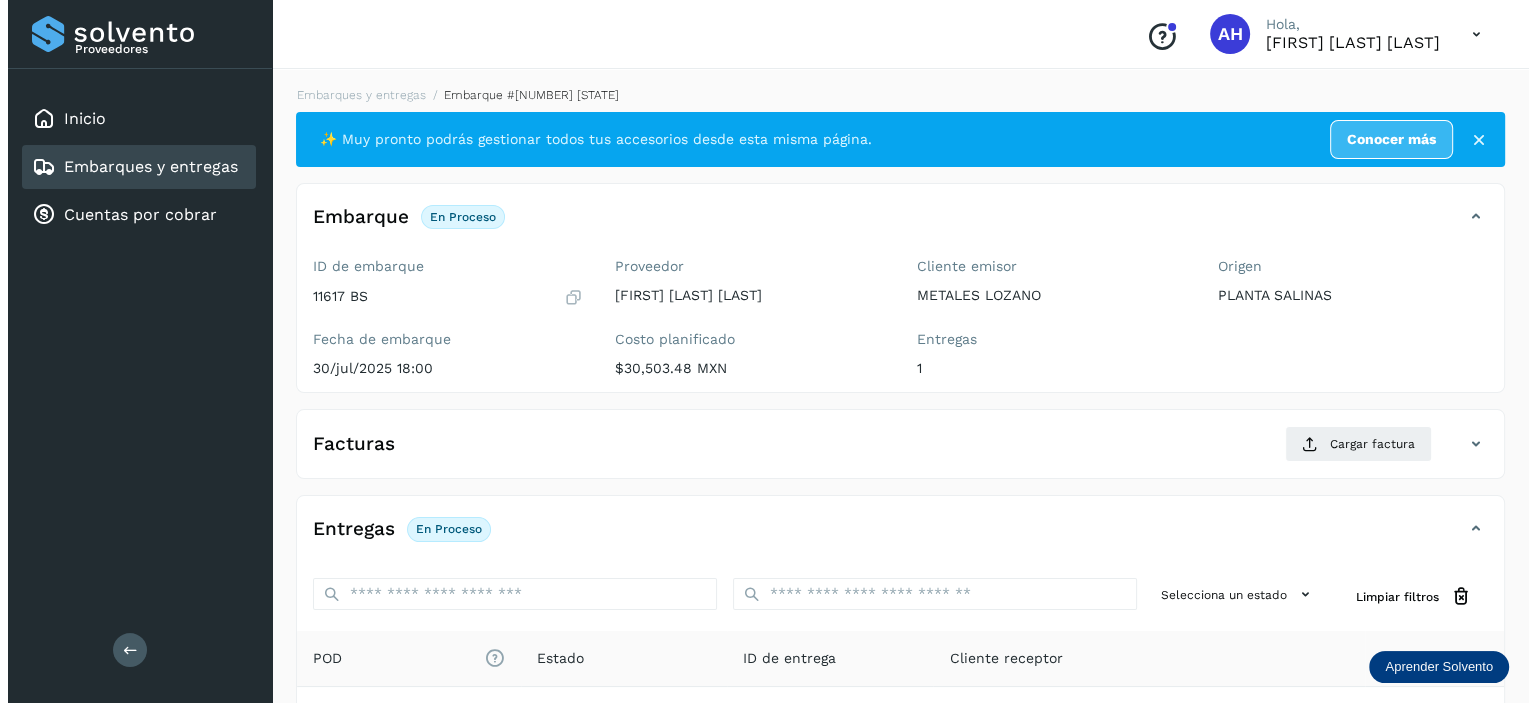 scroll, scrollTop: 244, scrollLeft: 0, axis: vertical 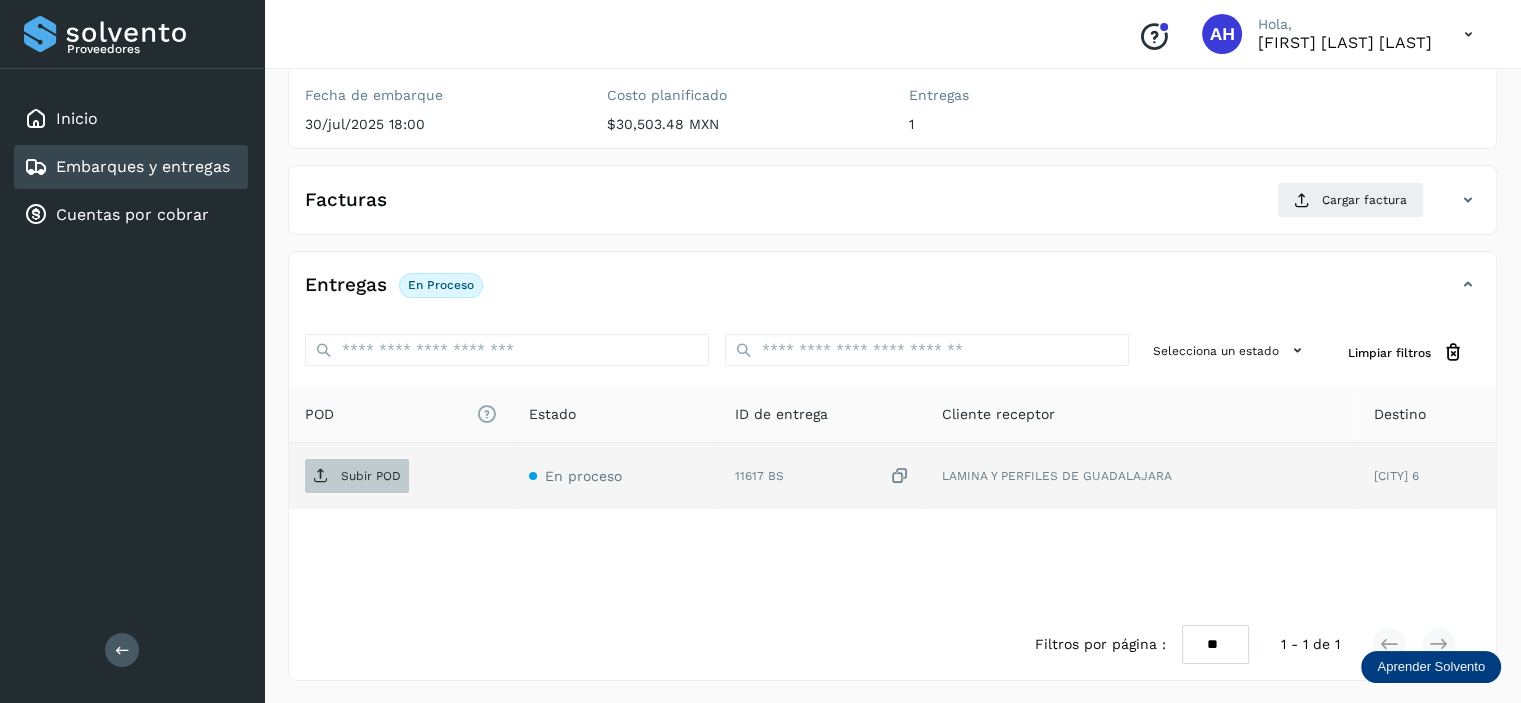 click on "Subir POD" at bounding box center (371, 476) 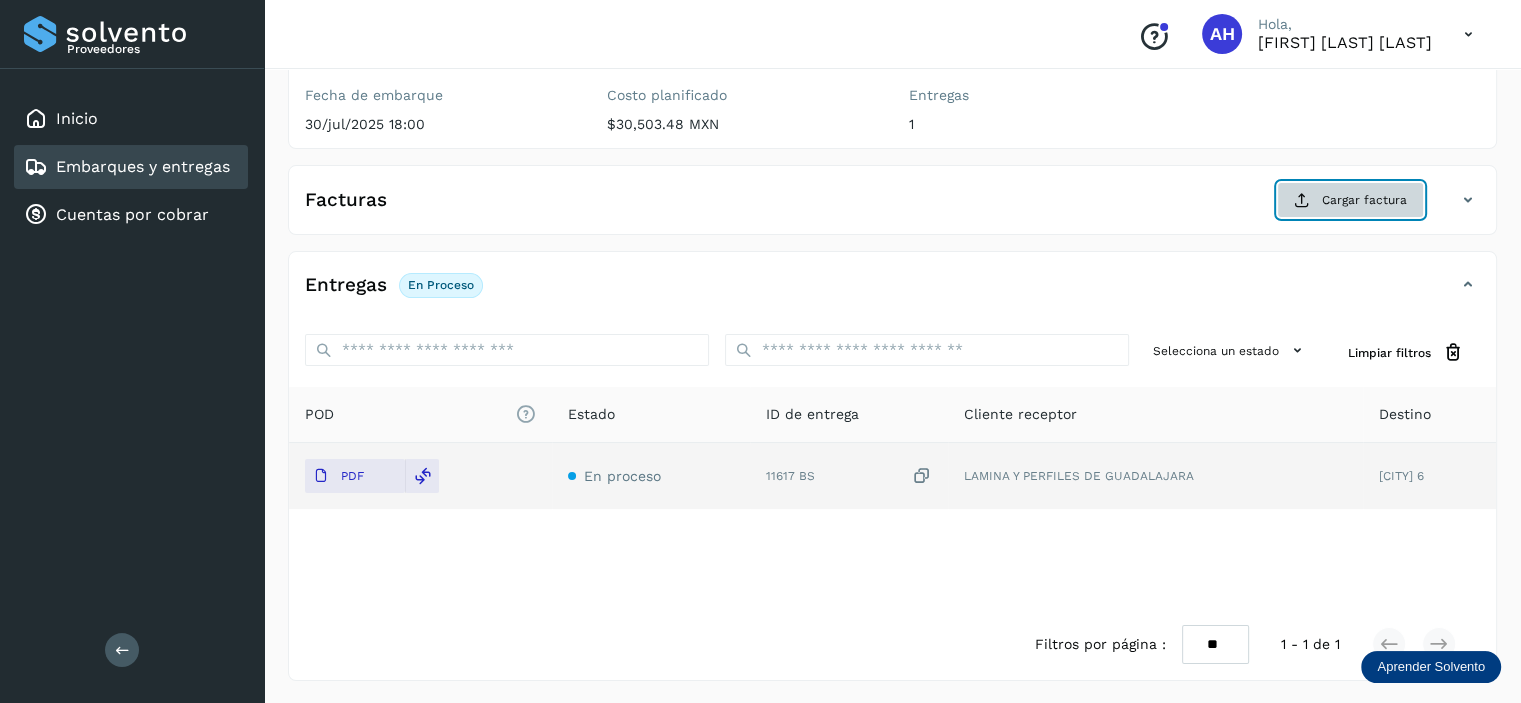 click on "Cargar factura" 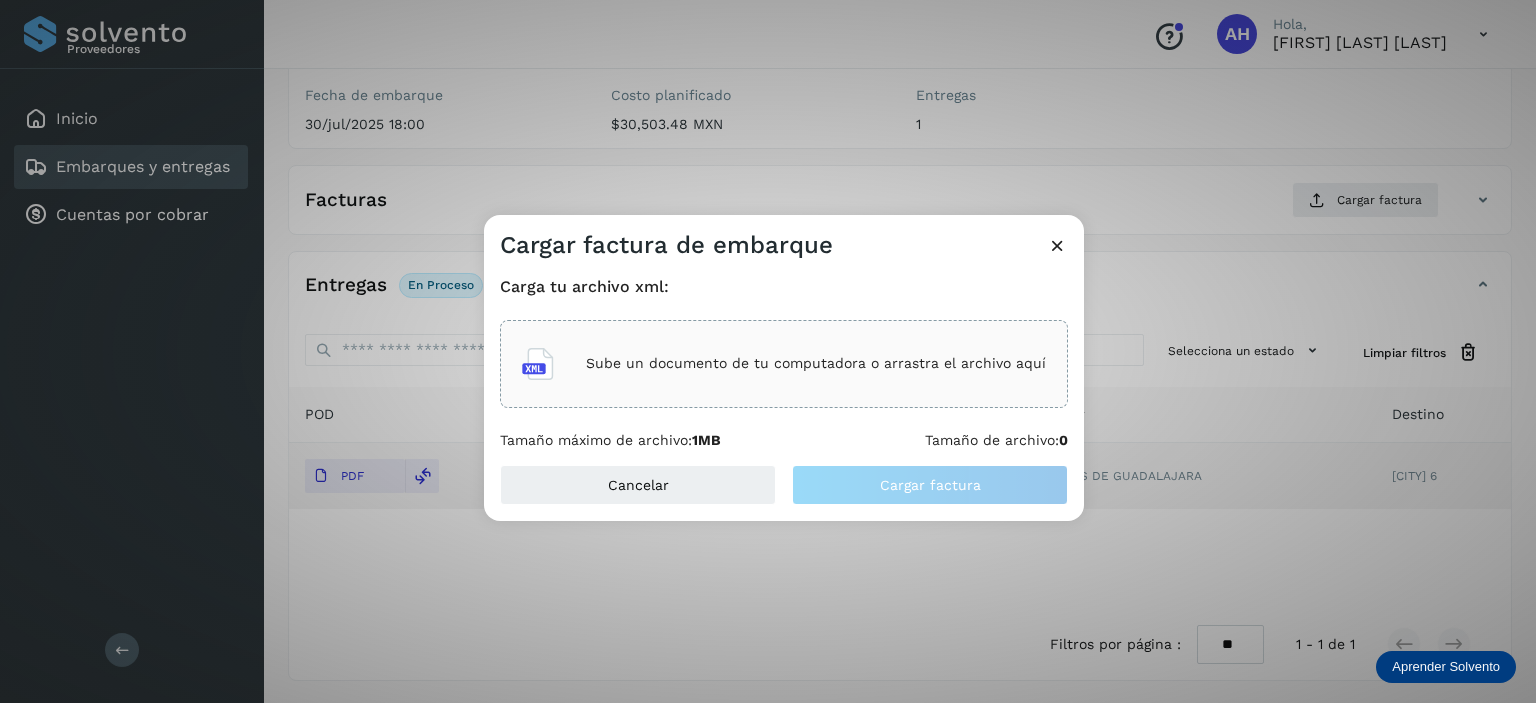 click on "Sube un documento de tu computadora o arrastra el archivo aquí" at bounding box center (816, 363) 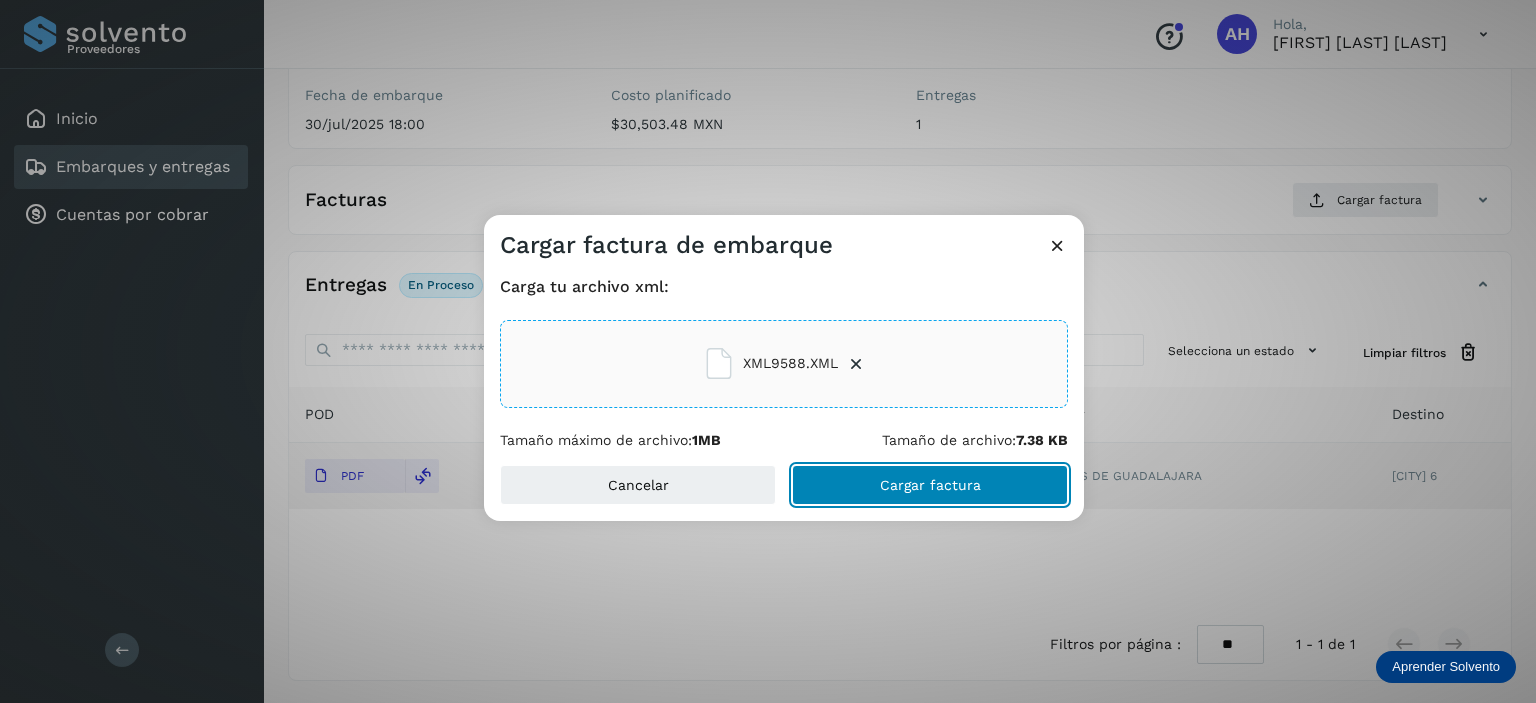 click on "Cargar factura" 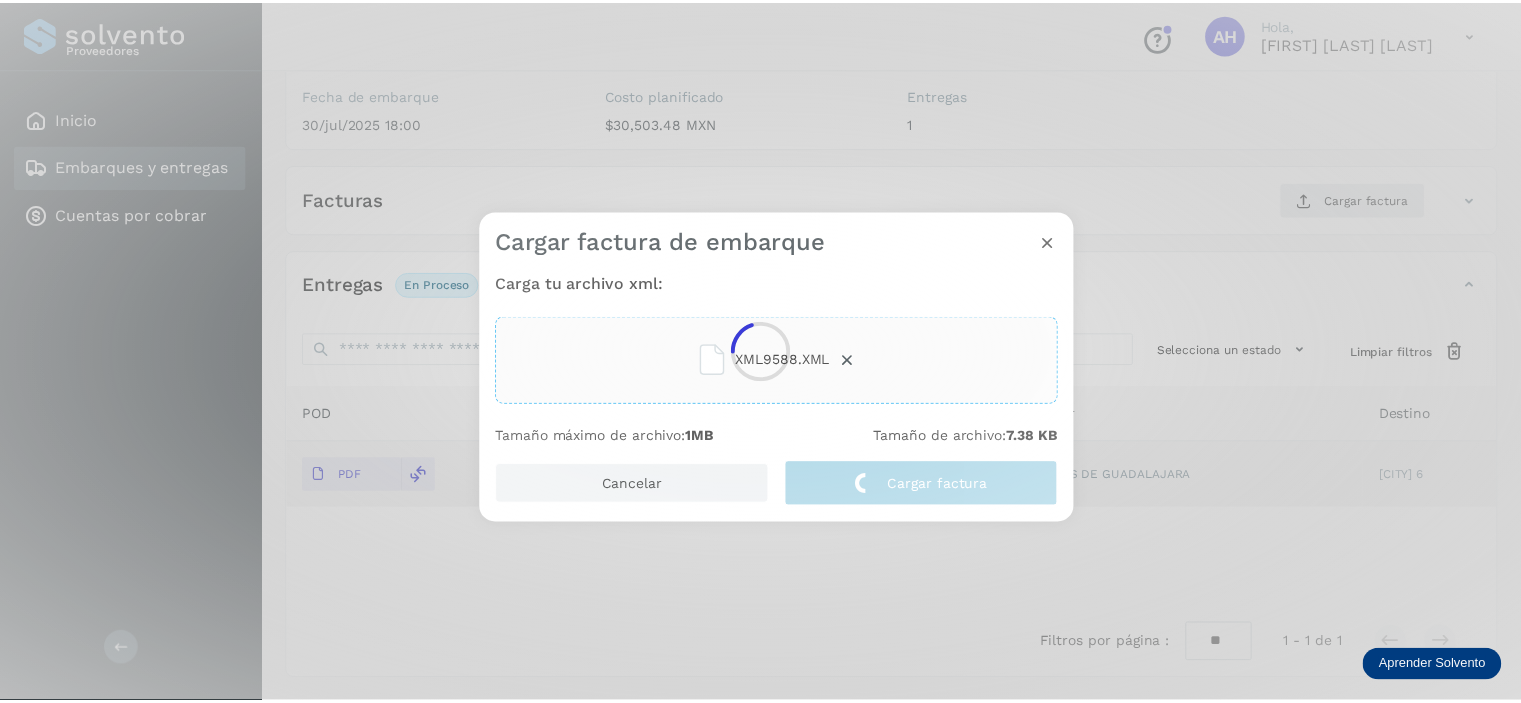 scroll, scrollTop: 242, scrollLeft: 0, axis: vertical 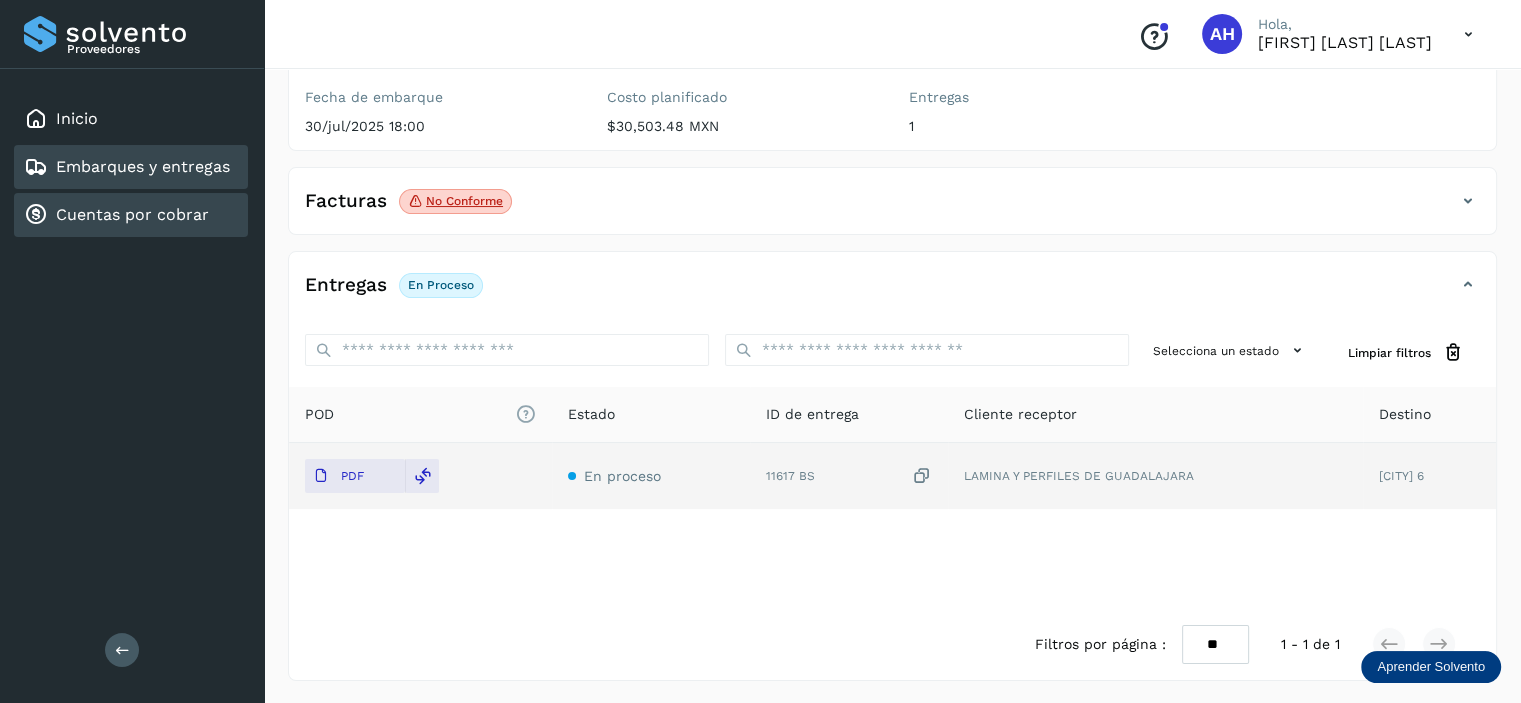 click on "Cuentas por cobrar" at bounding box center (132, 214) 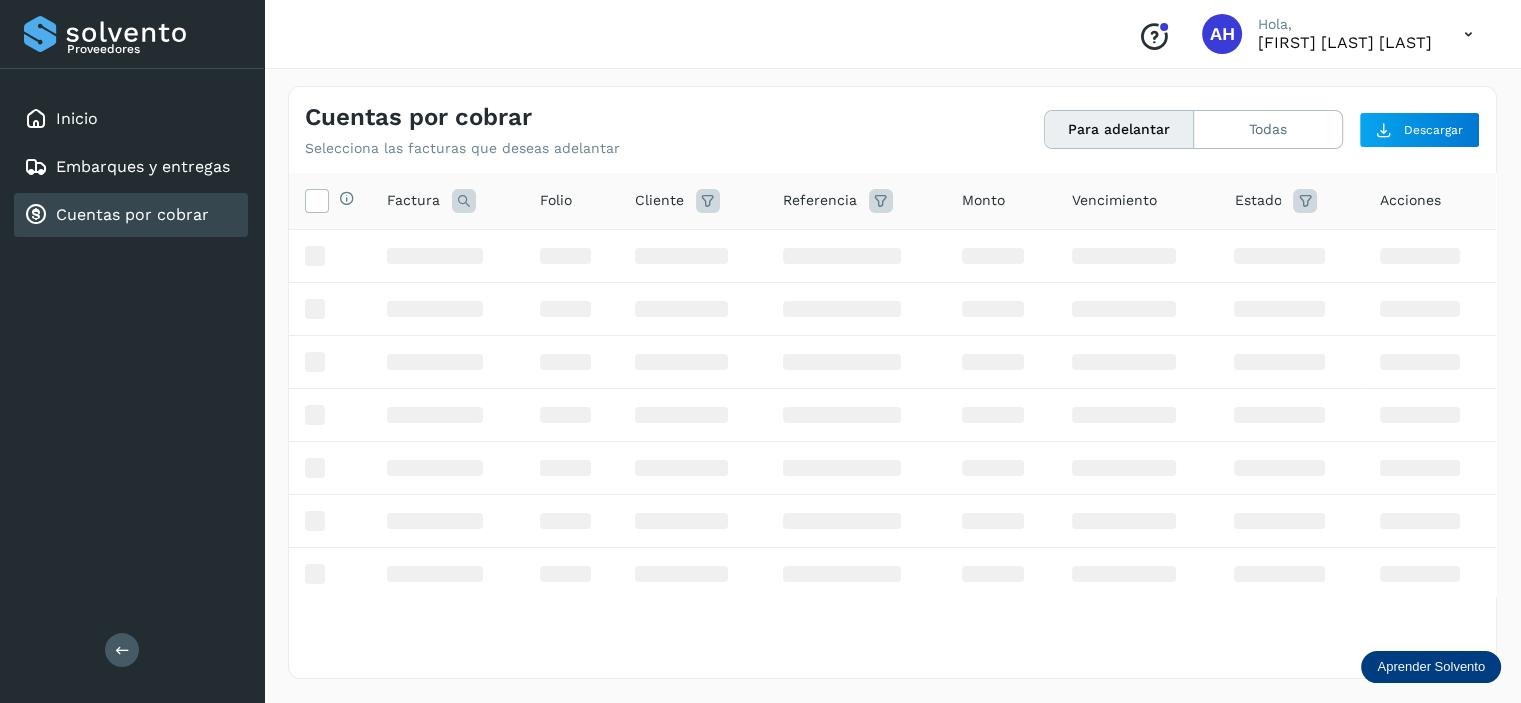 scroll, scrollTop: 0, scrollLeft: 0, axis: both 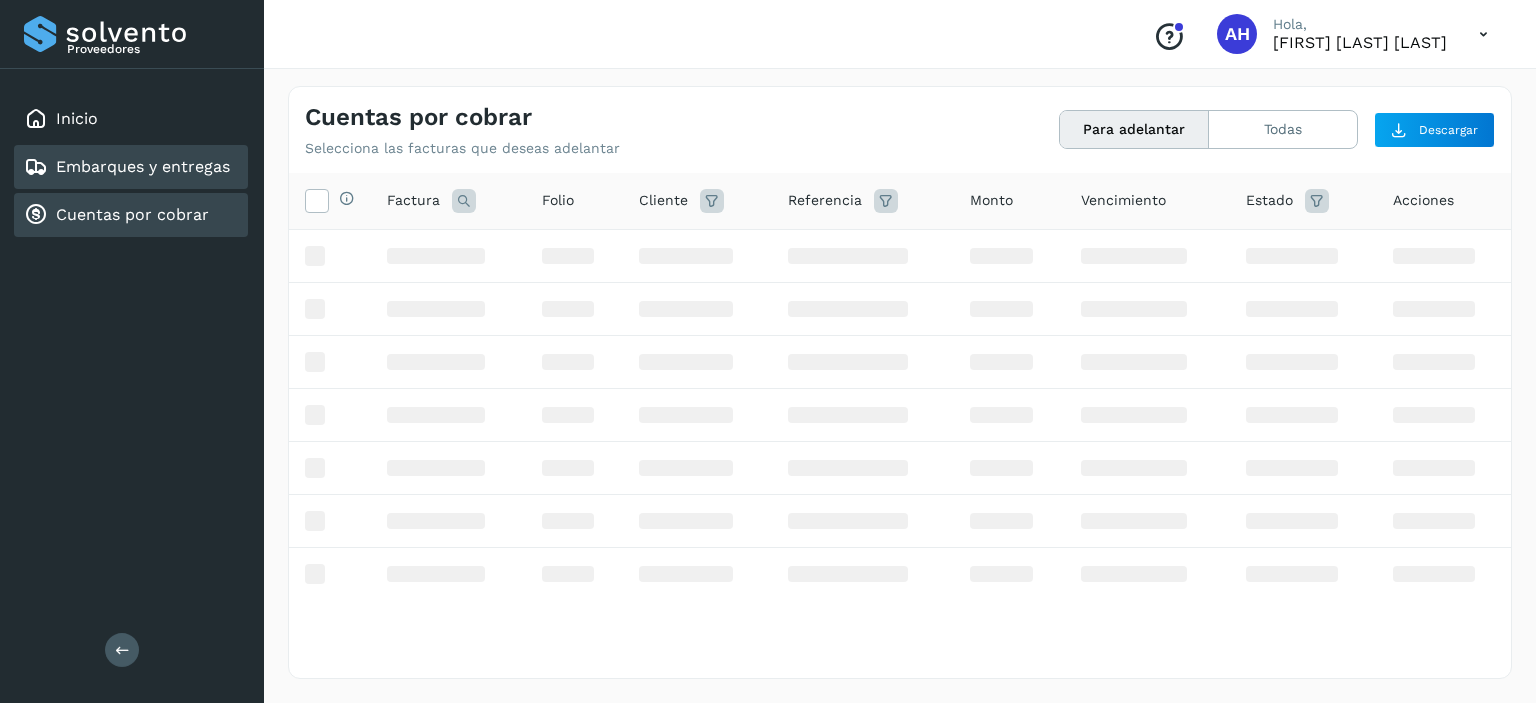 click on "Embarques y entregas" at bounding box center (143, 166) 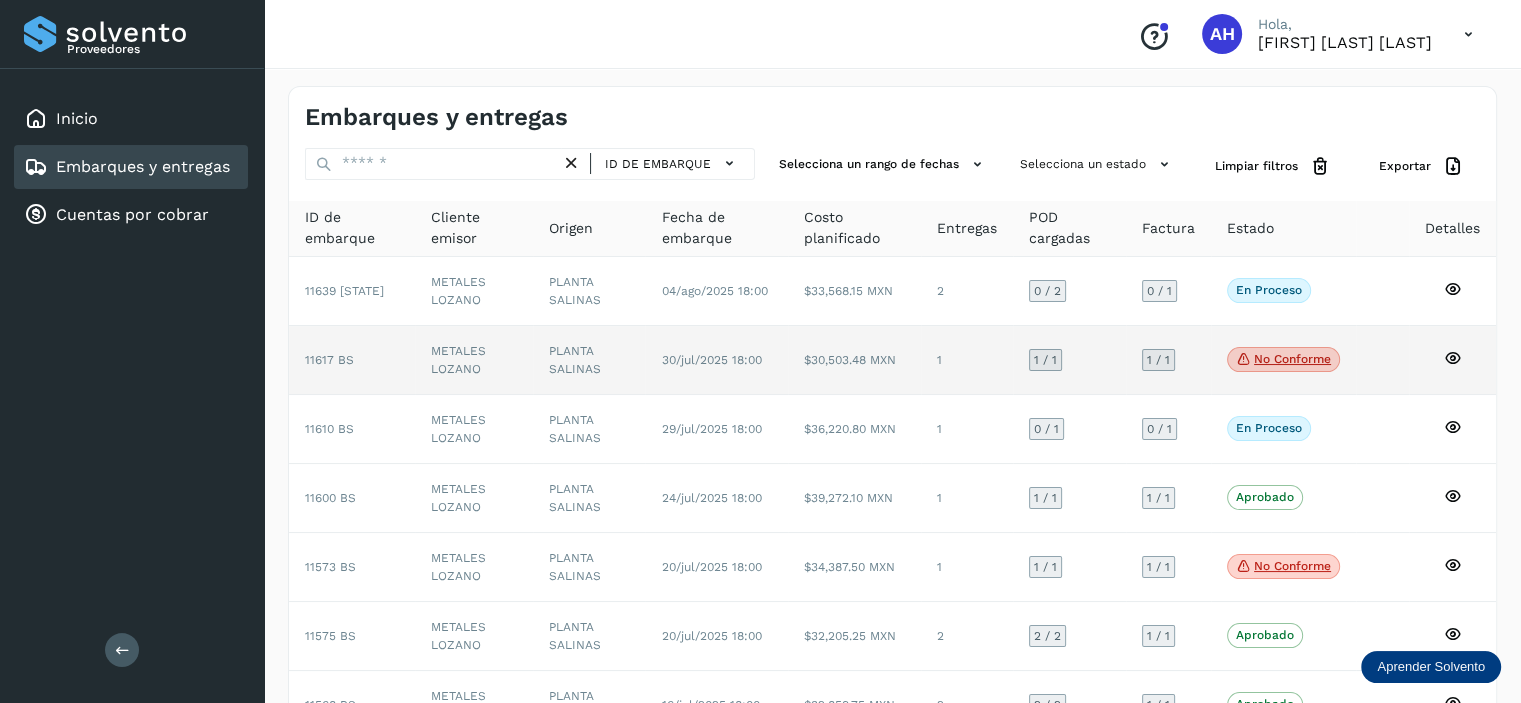 click 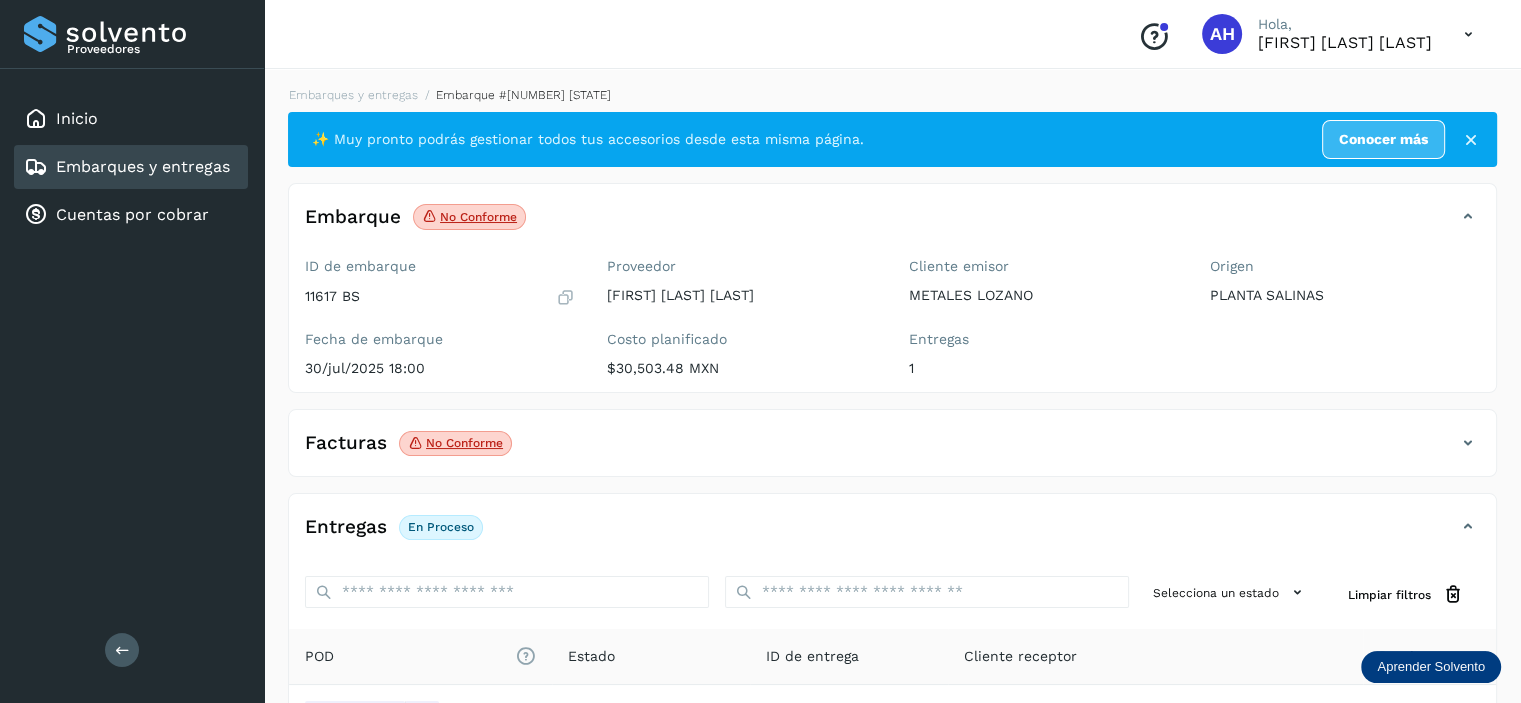 click on "Embarques y entregas" at bounding box center [143, 166] 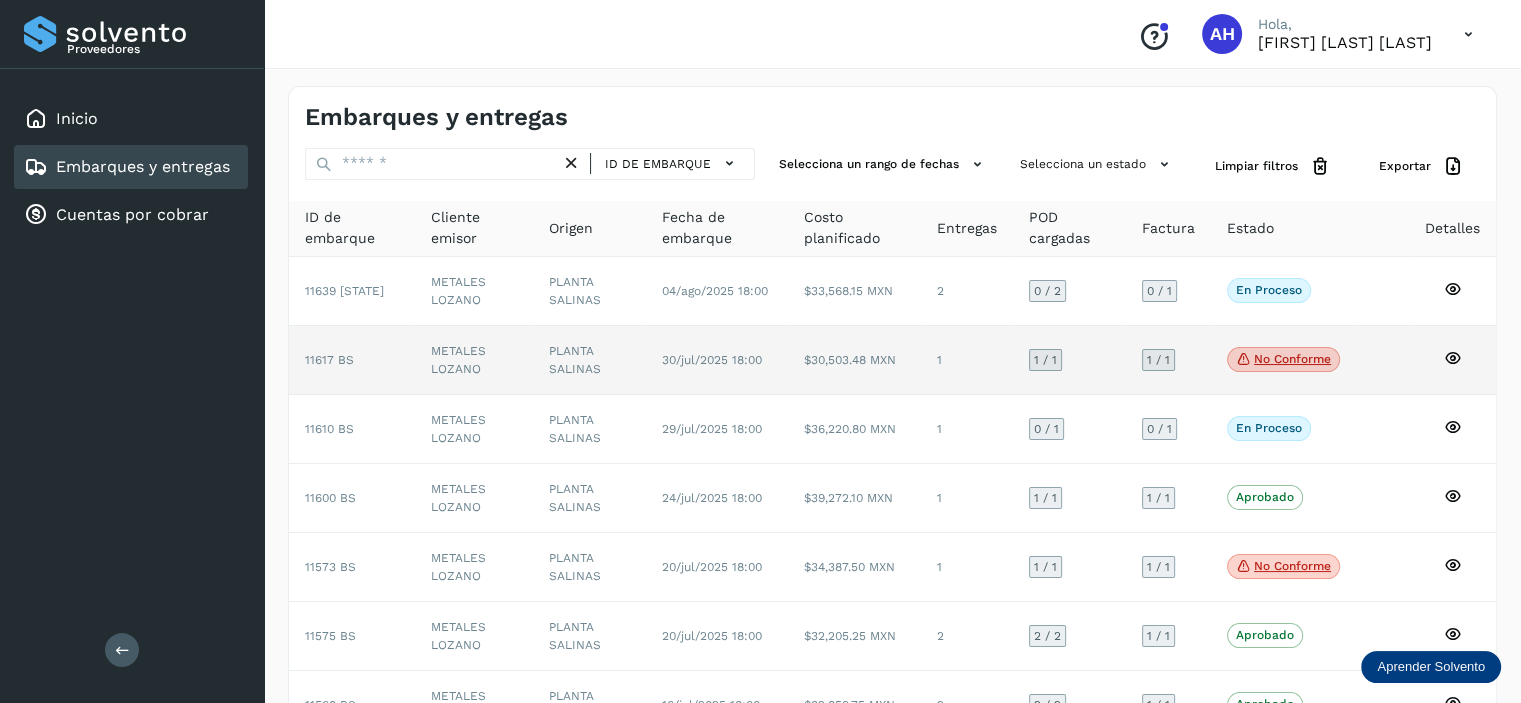 click 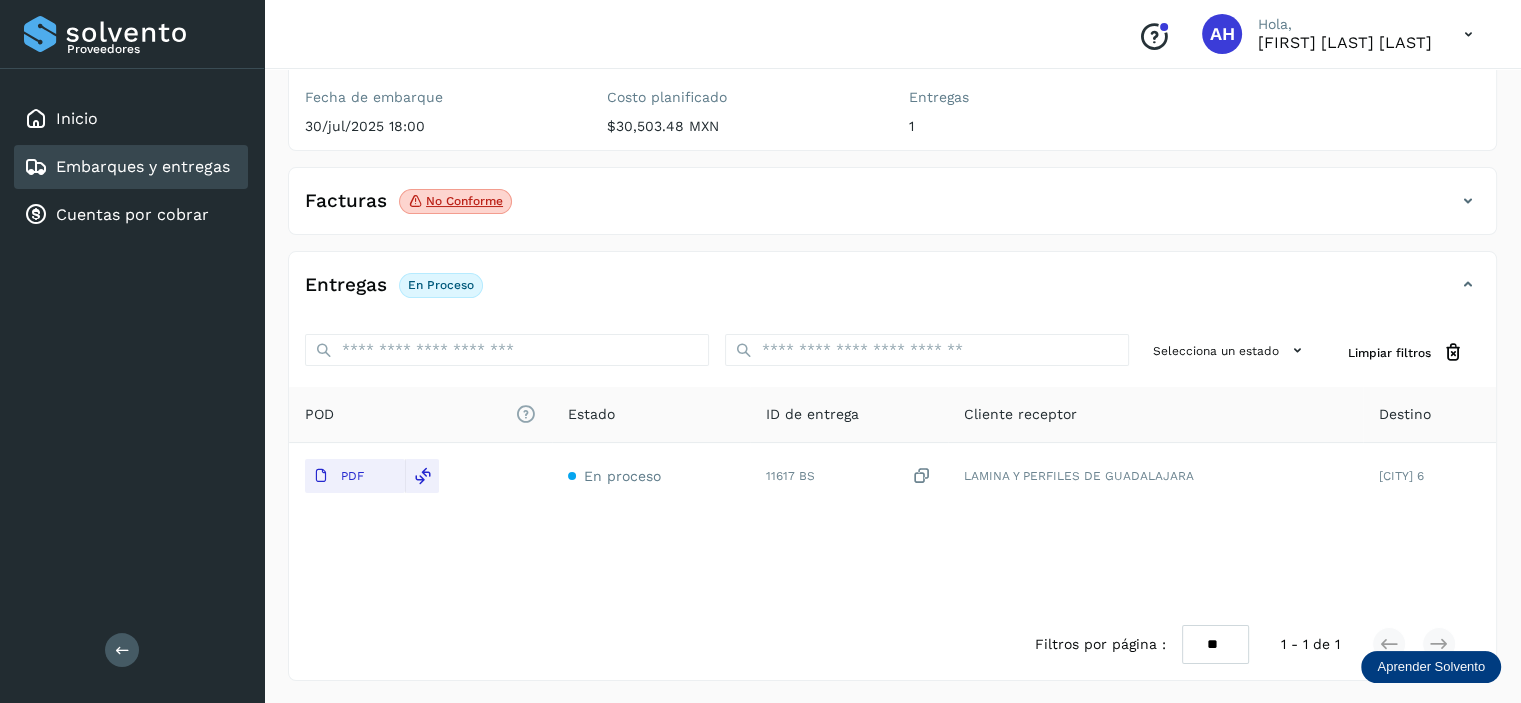 scroll, scrollTop: 42, scrollLeft: 0, axis: vertical 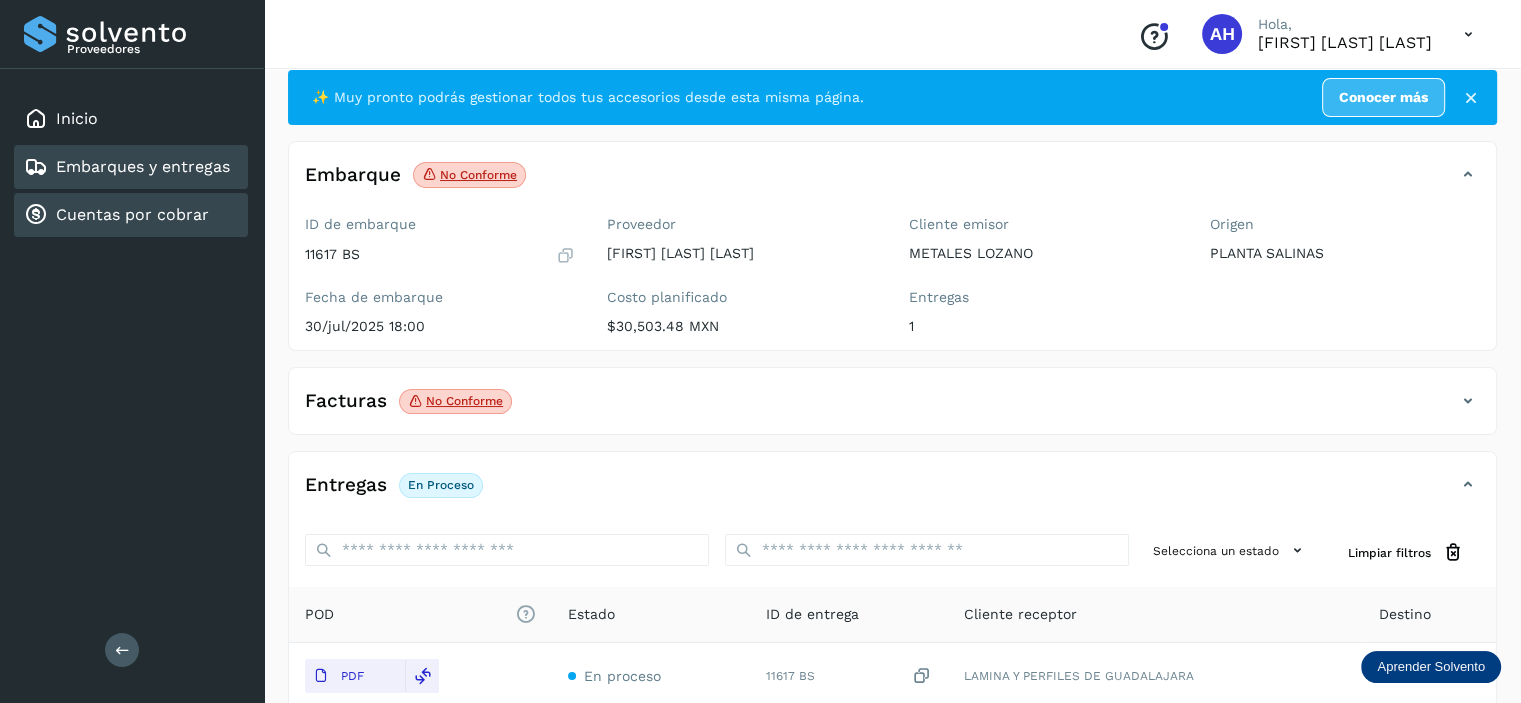click on "Cuentas por cobrar" at bounding box center [132, 214] 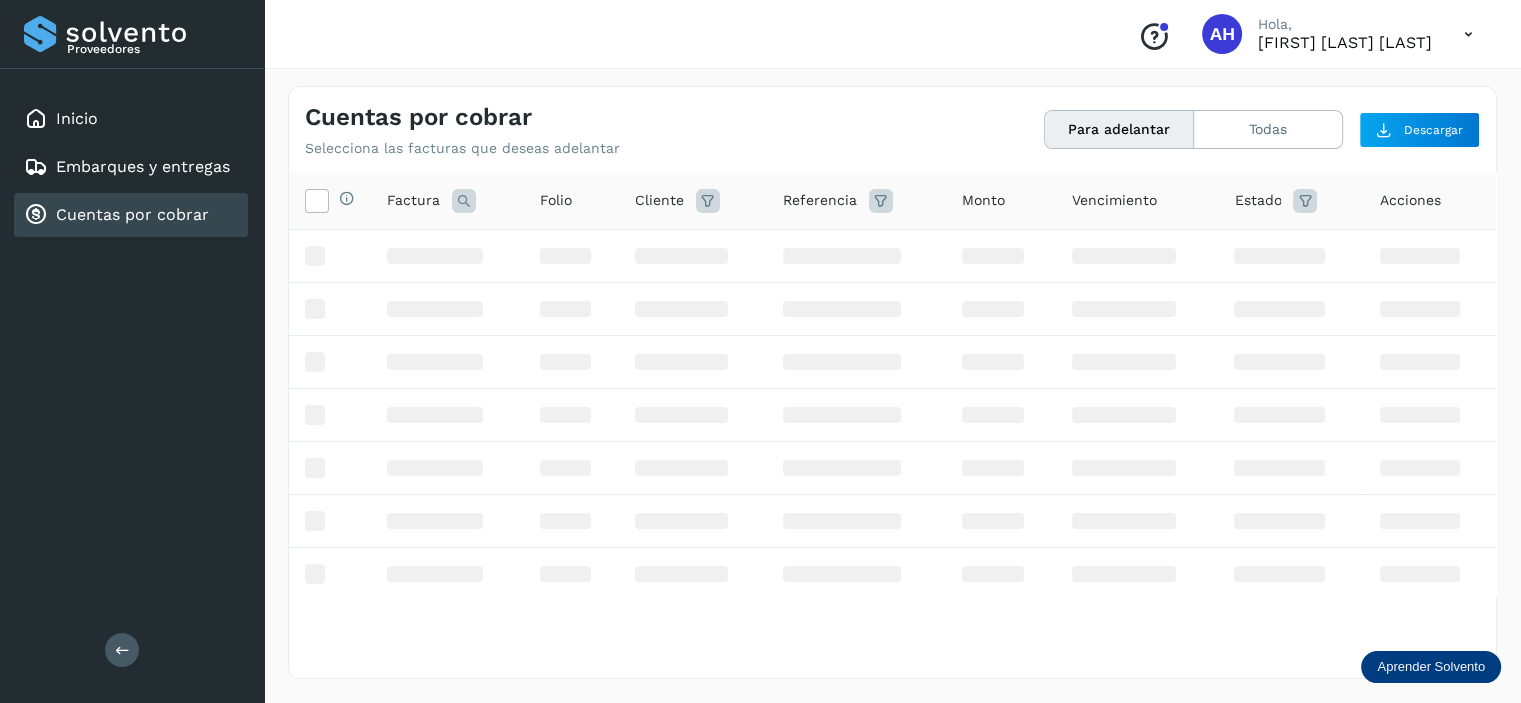 scroll, scrollTop: 0, scrollLeft: 0, axis: both 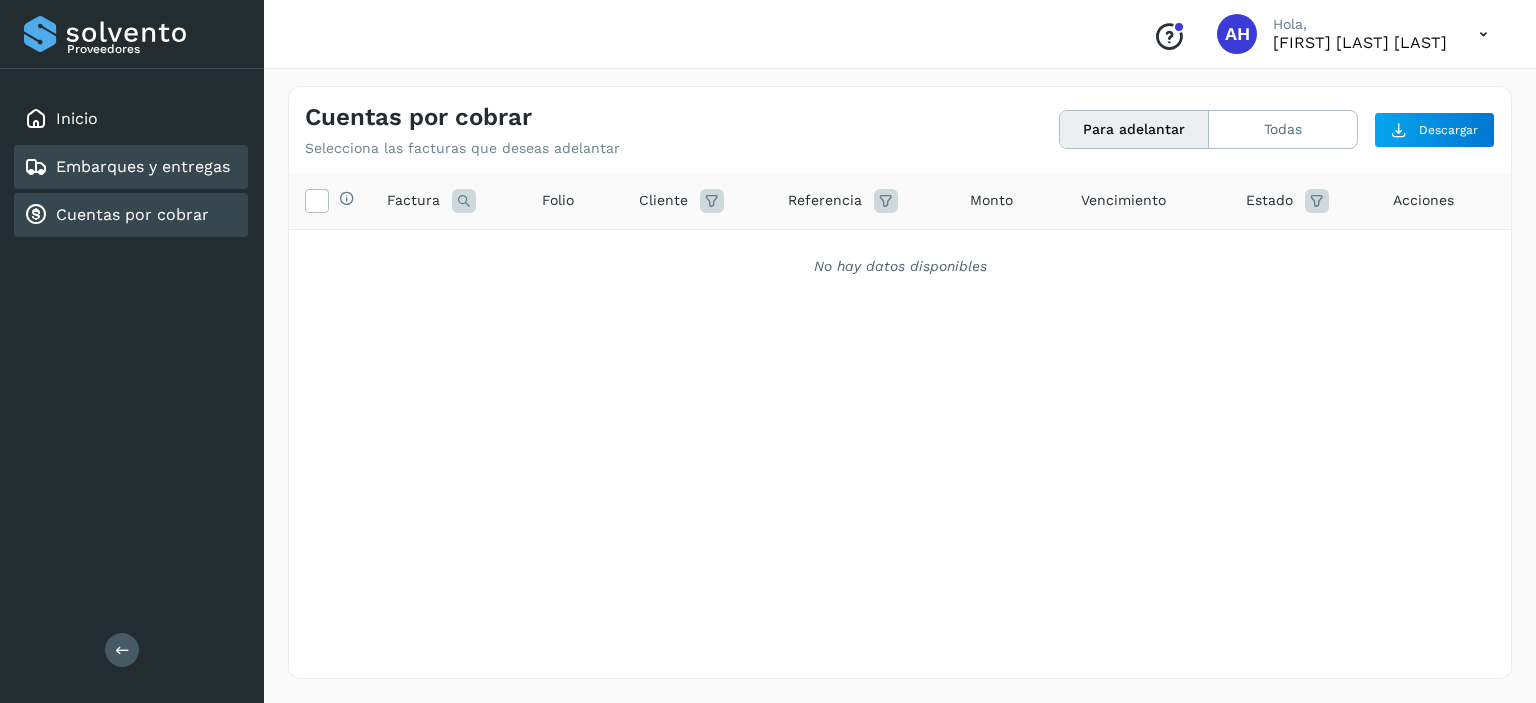 click on "Embarques y entregas" at bounding box center (143, 166) 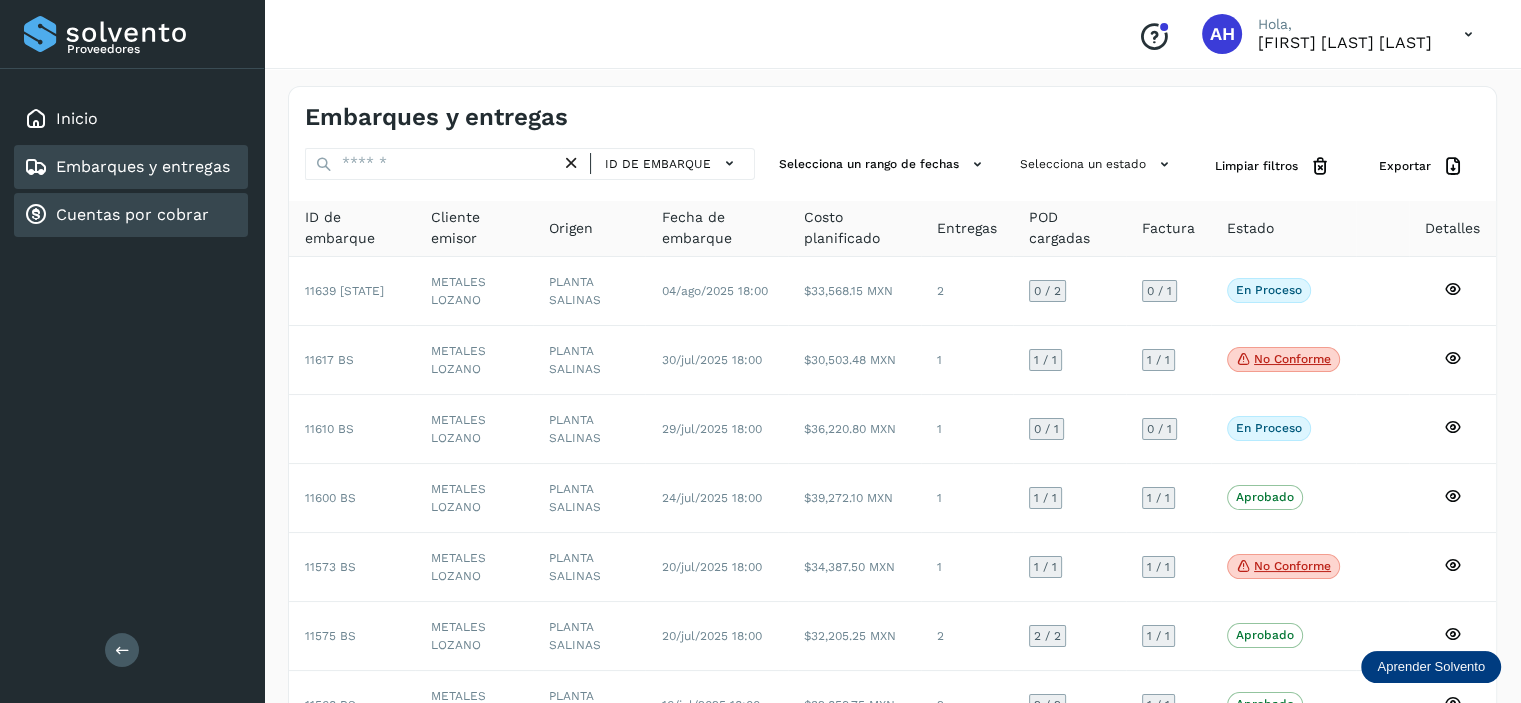 click on "Cuentas por cobrar" at bounding box center (132, 214) 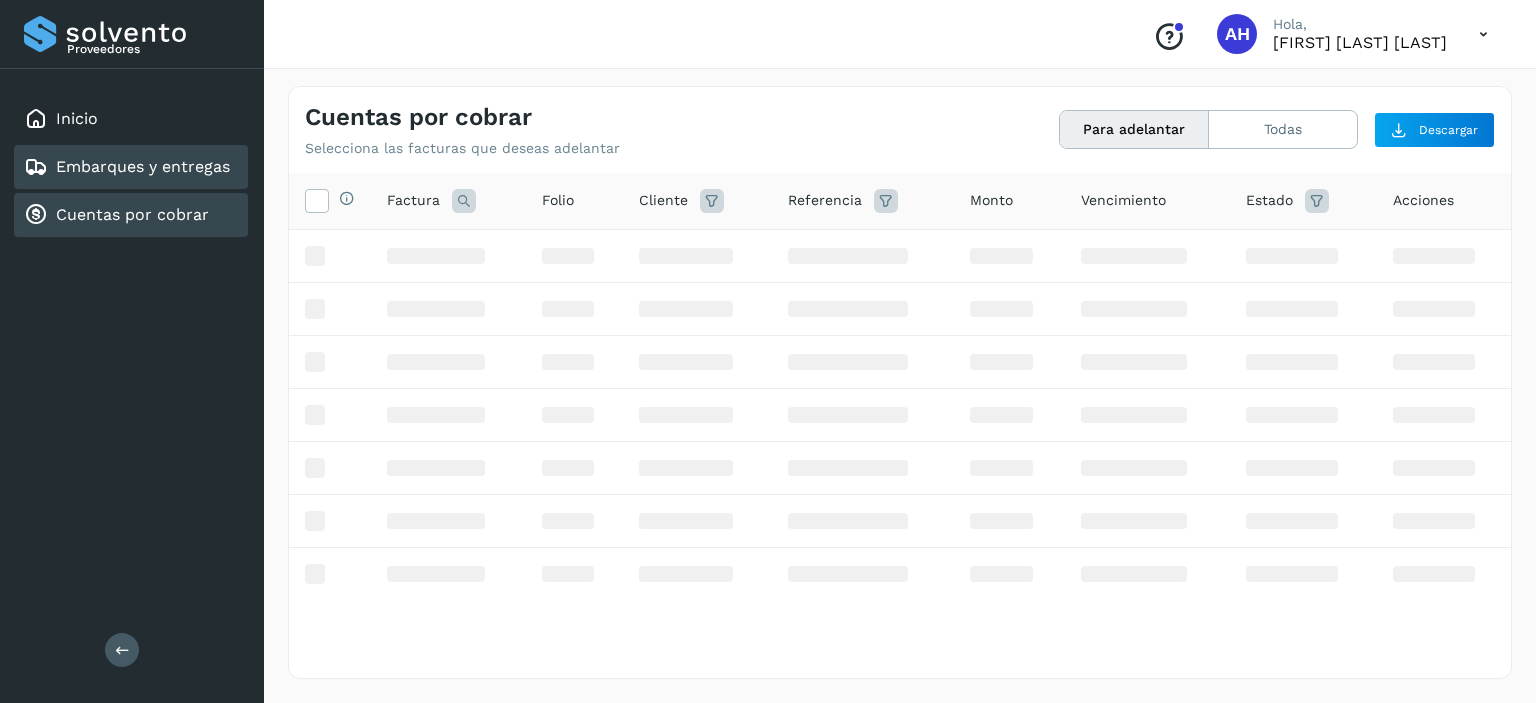 click on "Embarques y entregas" at bounding box center [143, 166] 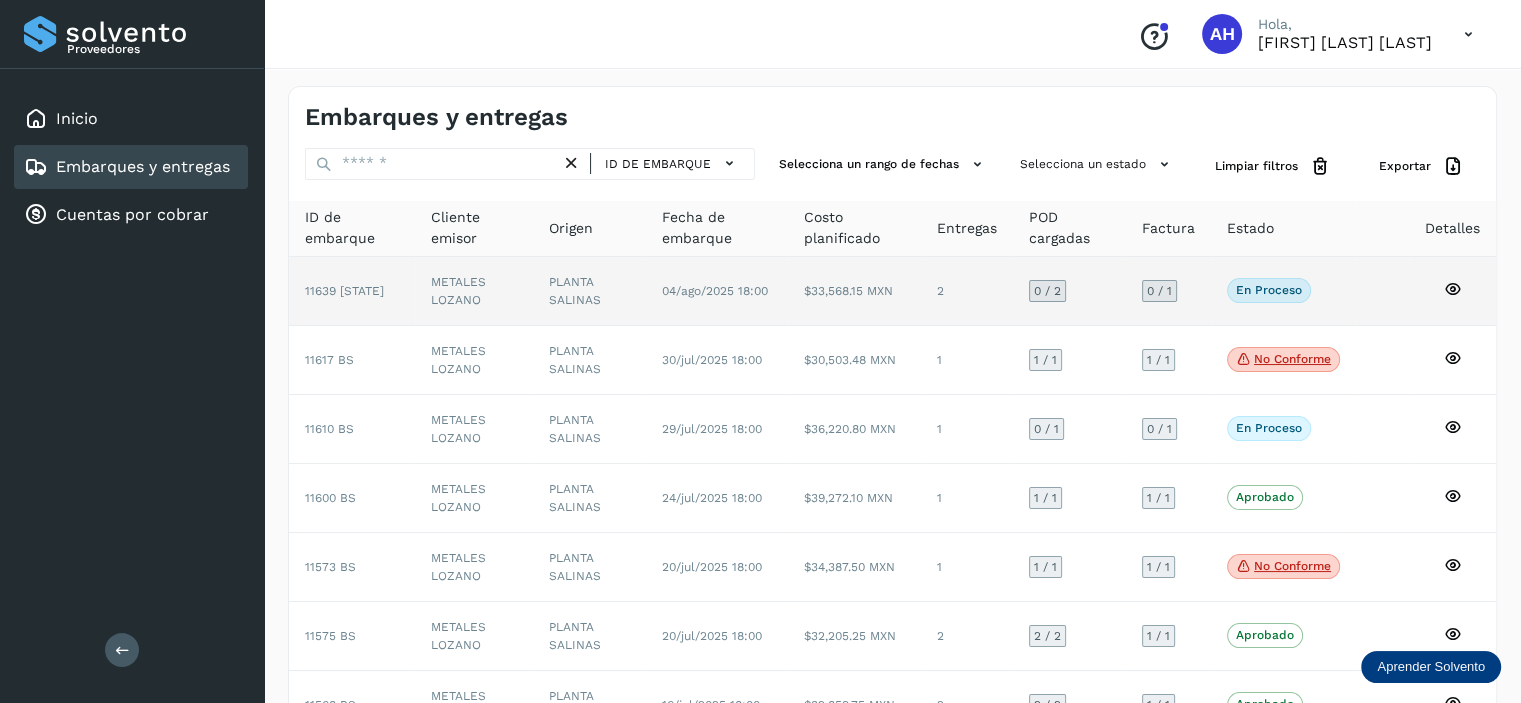 click on "11639 [STATE]" 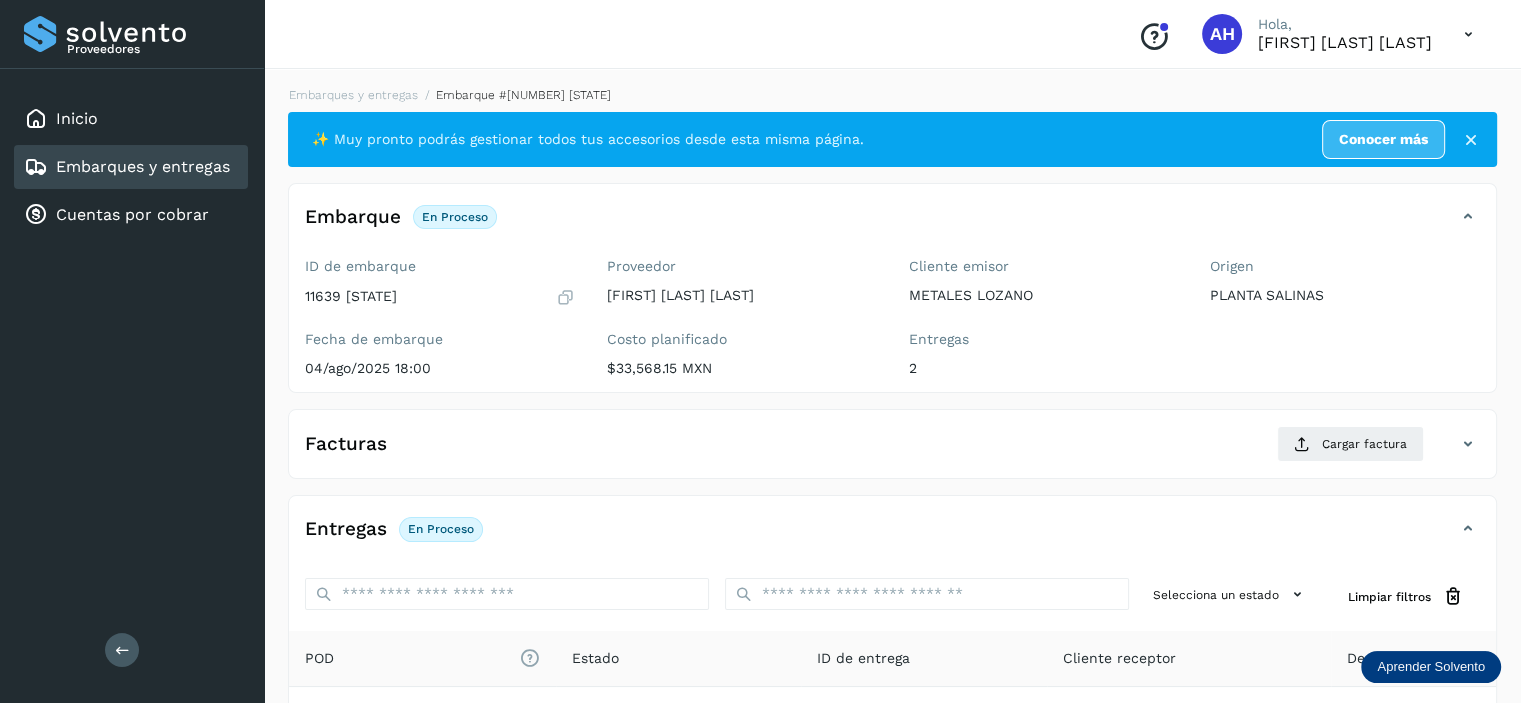 scroll, scrollTop: 300, scrollLeft: 0, axis: vertical 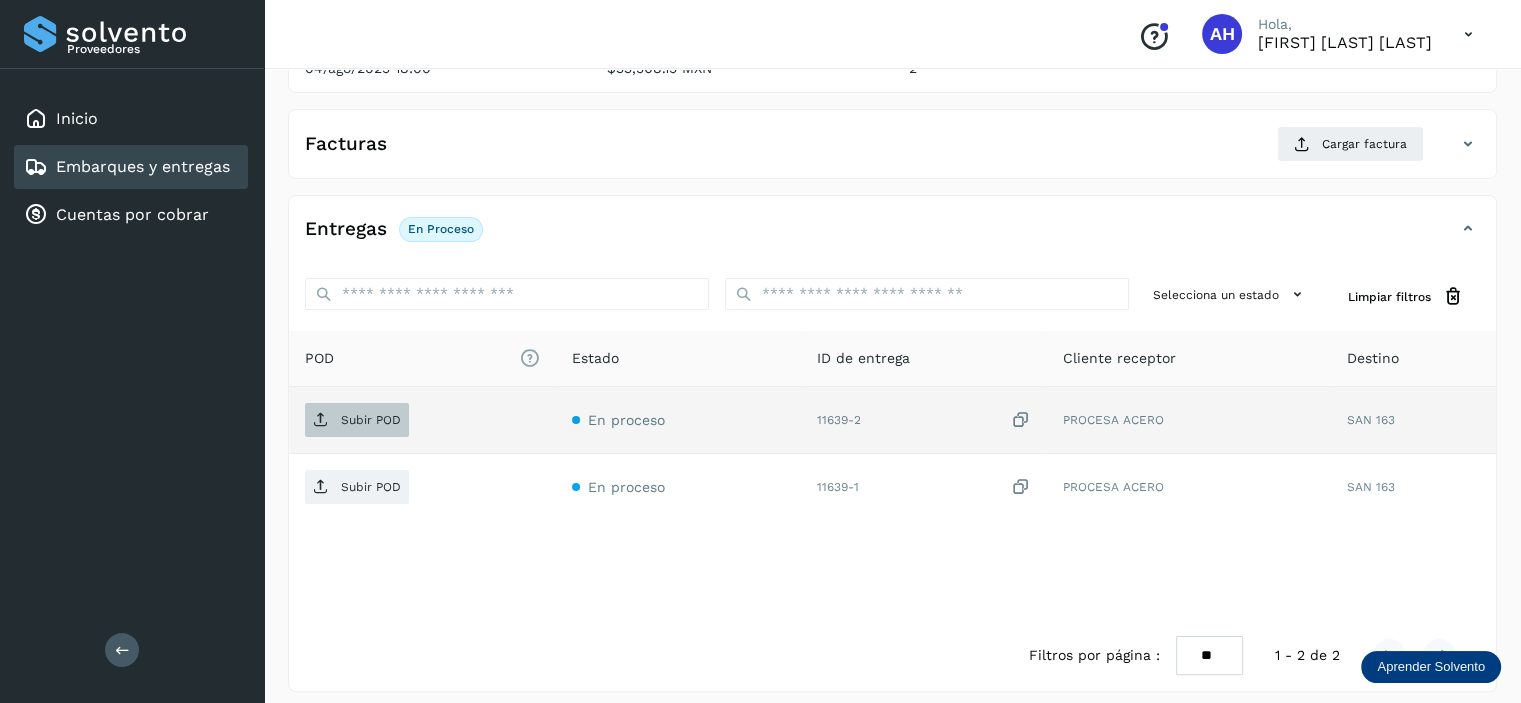 click on "Subir POD" at bounding box center (371, 420) 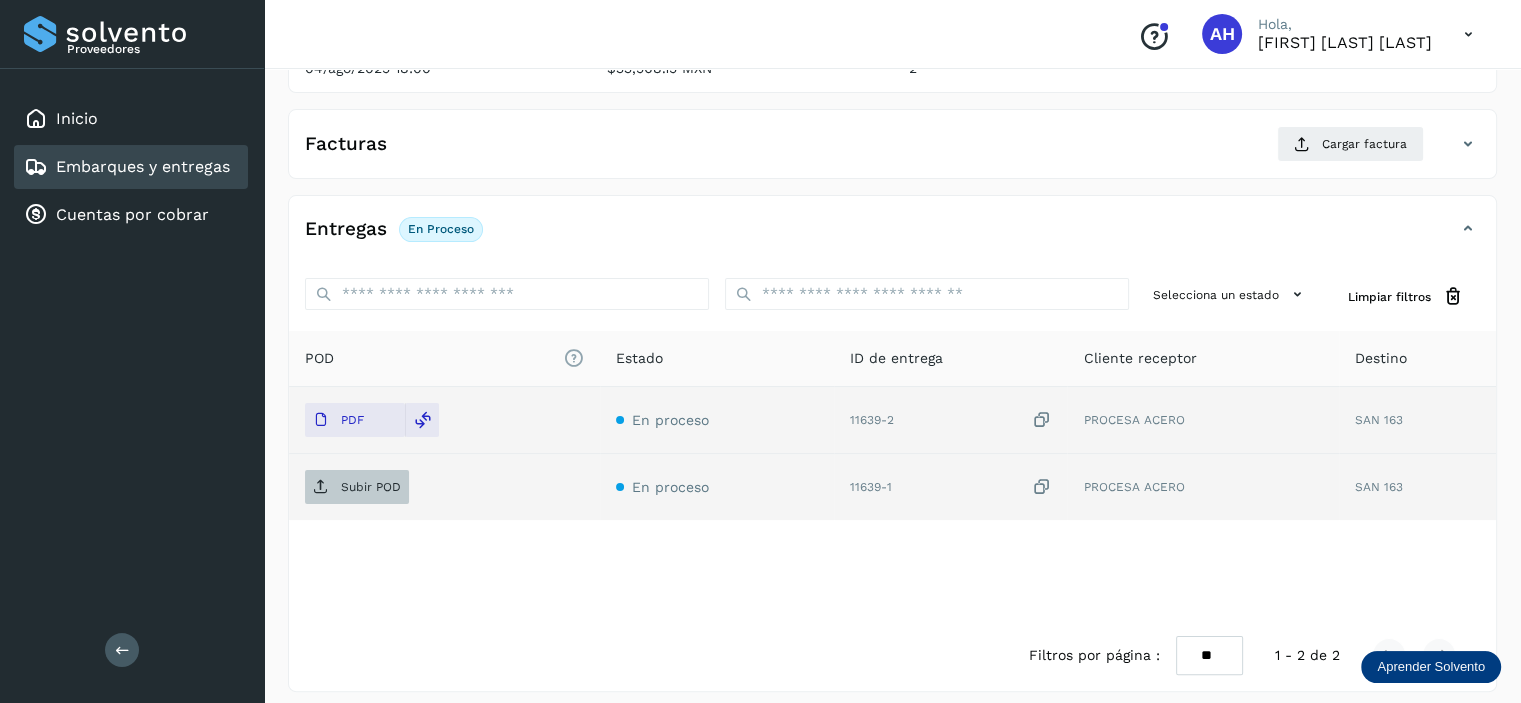 click on "Subir POD" at bounding box center [371, 487] 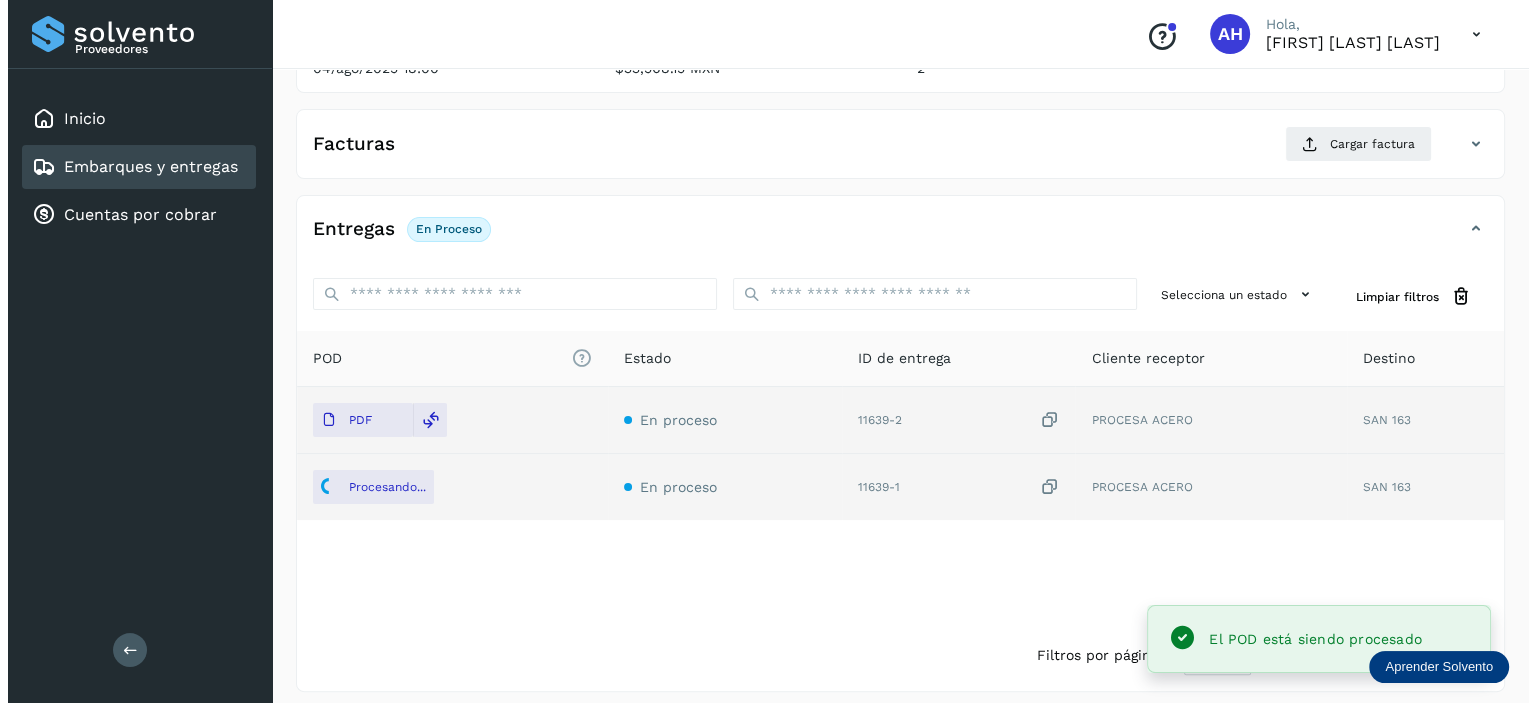 scroll, scrollTop: 310, scrollLeft: 0, axis: vertical 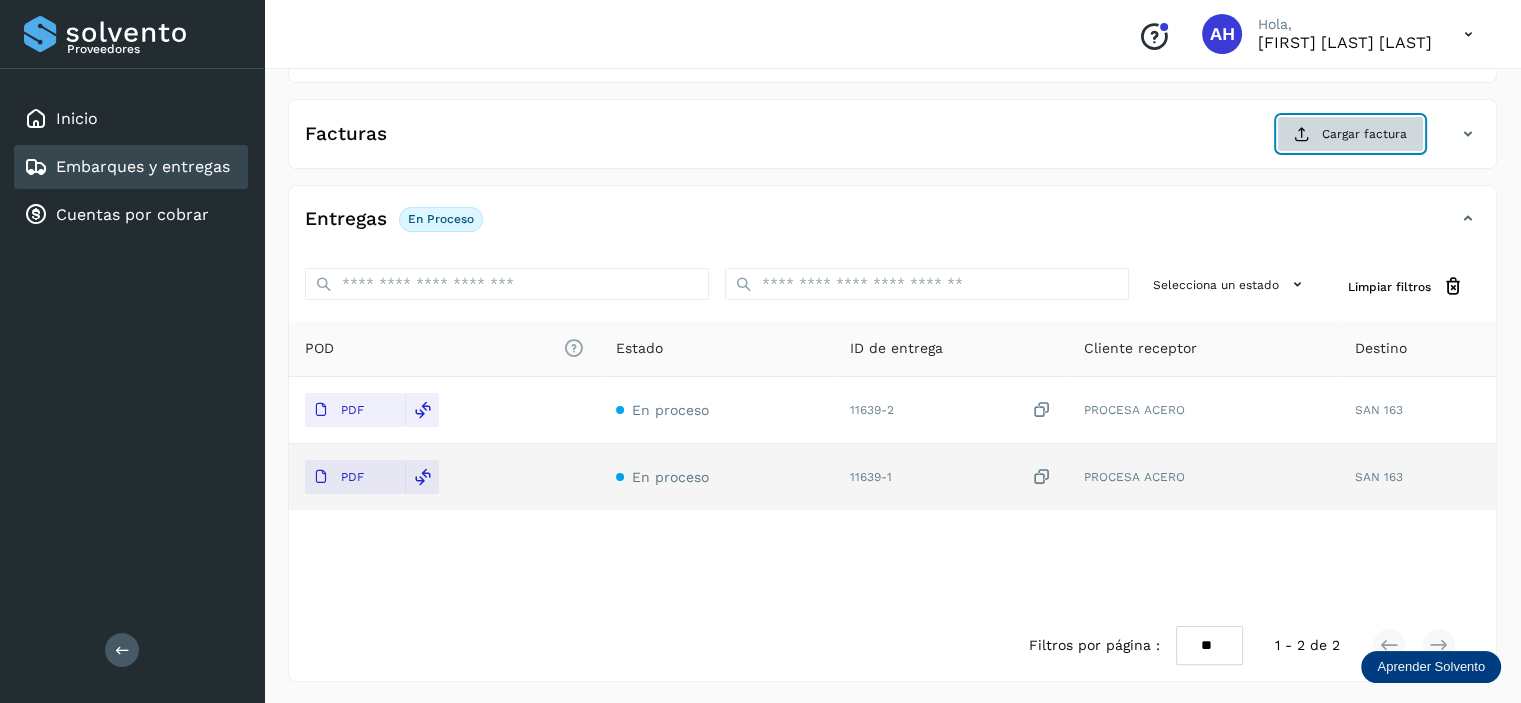 click on "Cargar factura" at bounding box center [1350, 134] 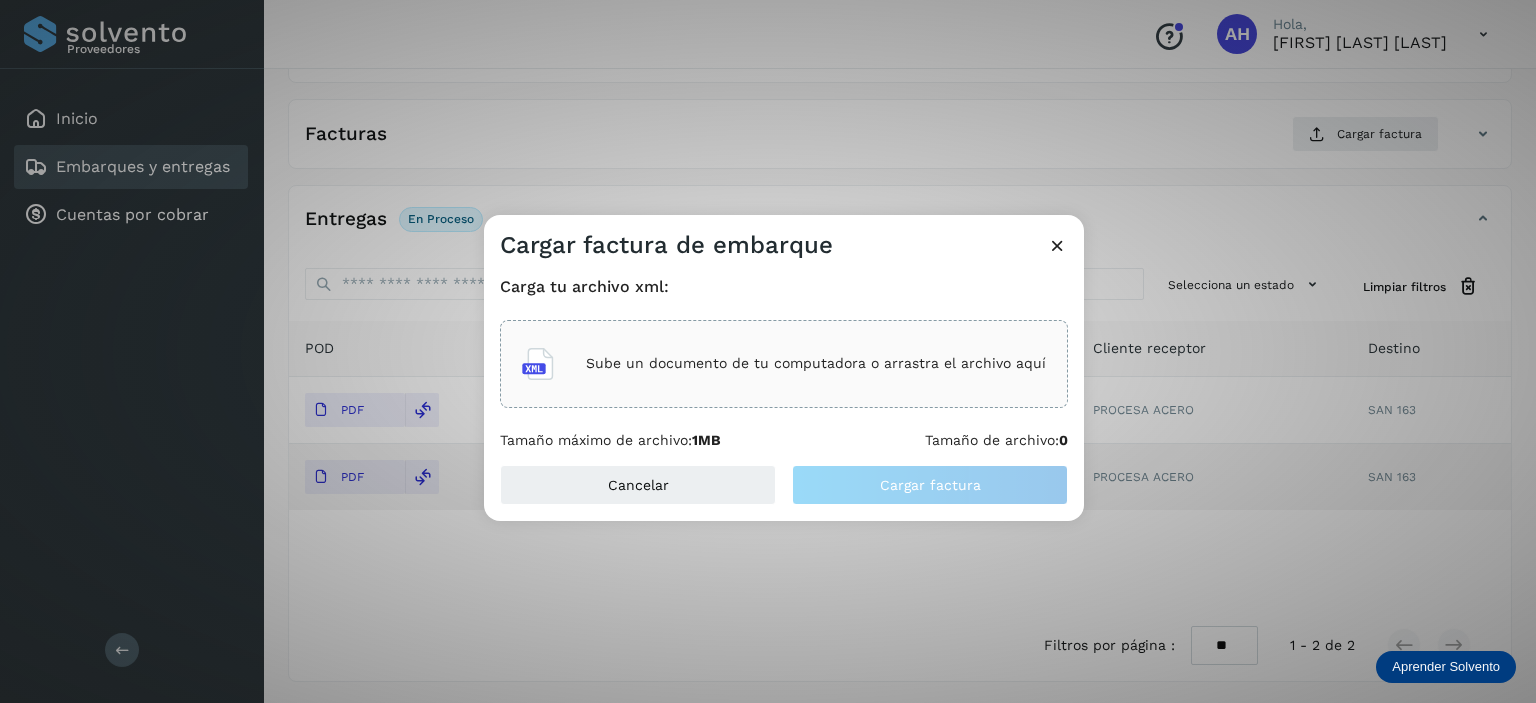 click on "Sube un documento de tu computadora o arrastra el archivo aquí" 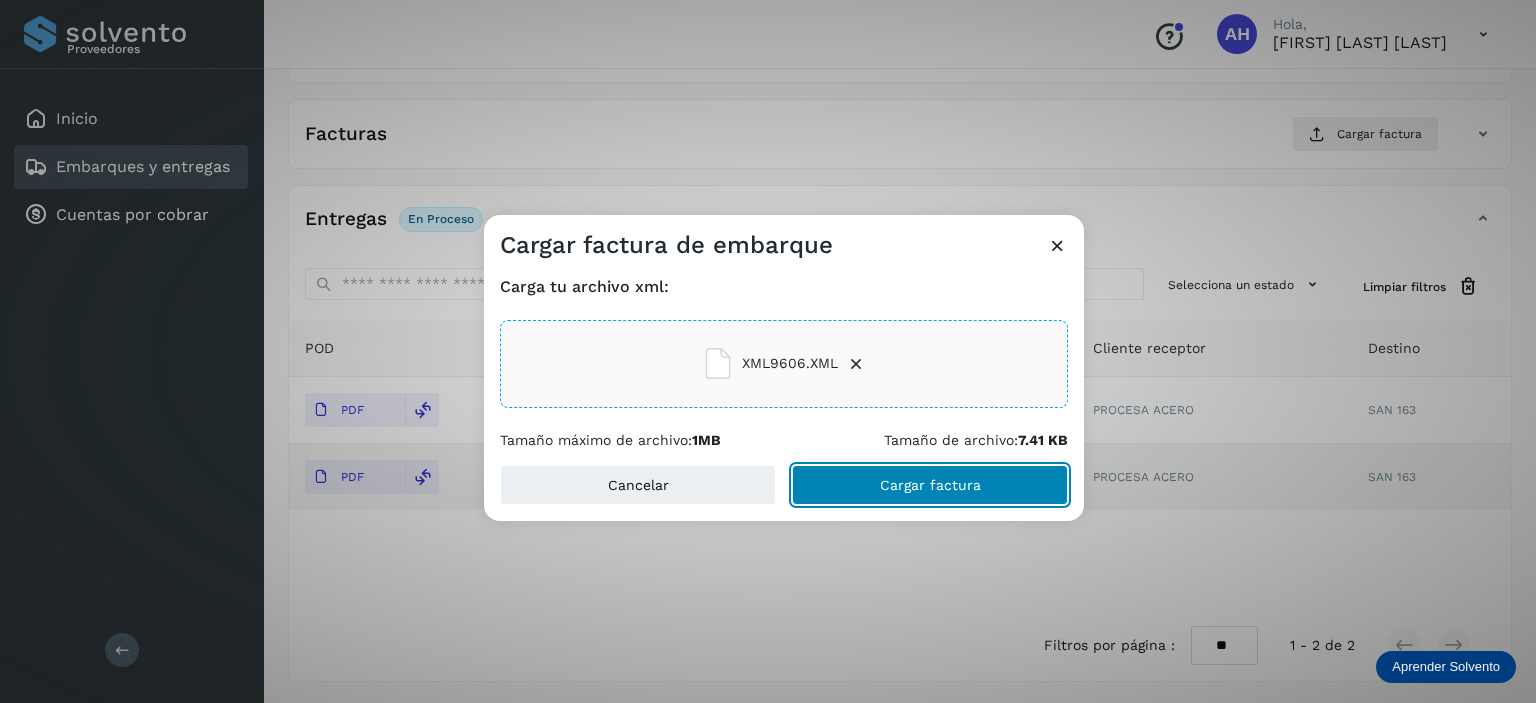 click on "Cargar factura" 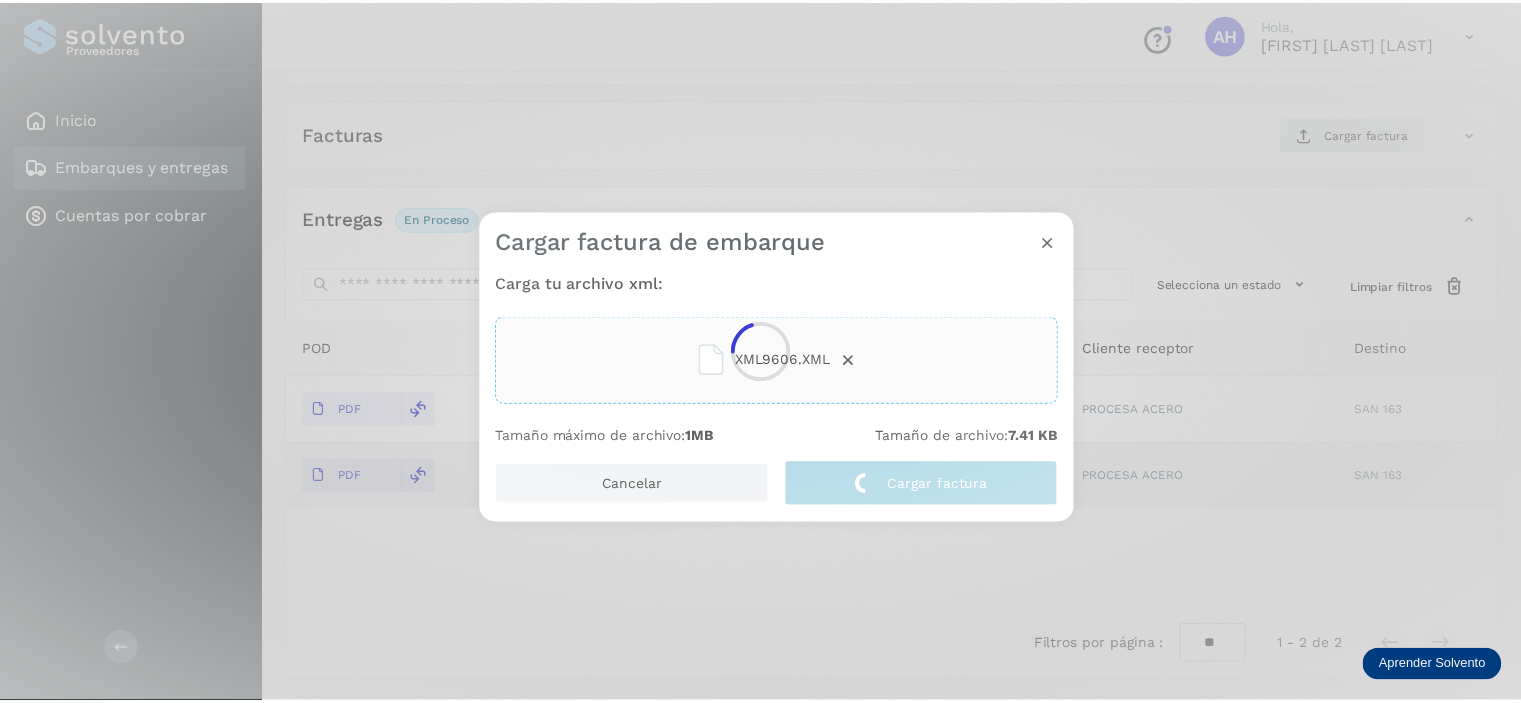 scroll, scrollTop: 308, scrollLeft: 0, axis: vertical 